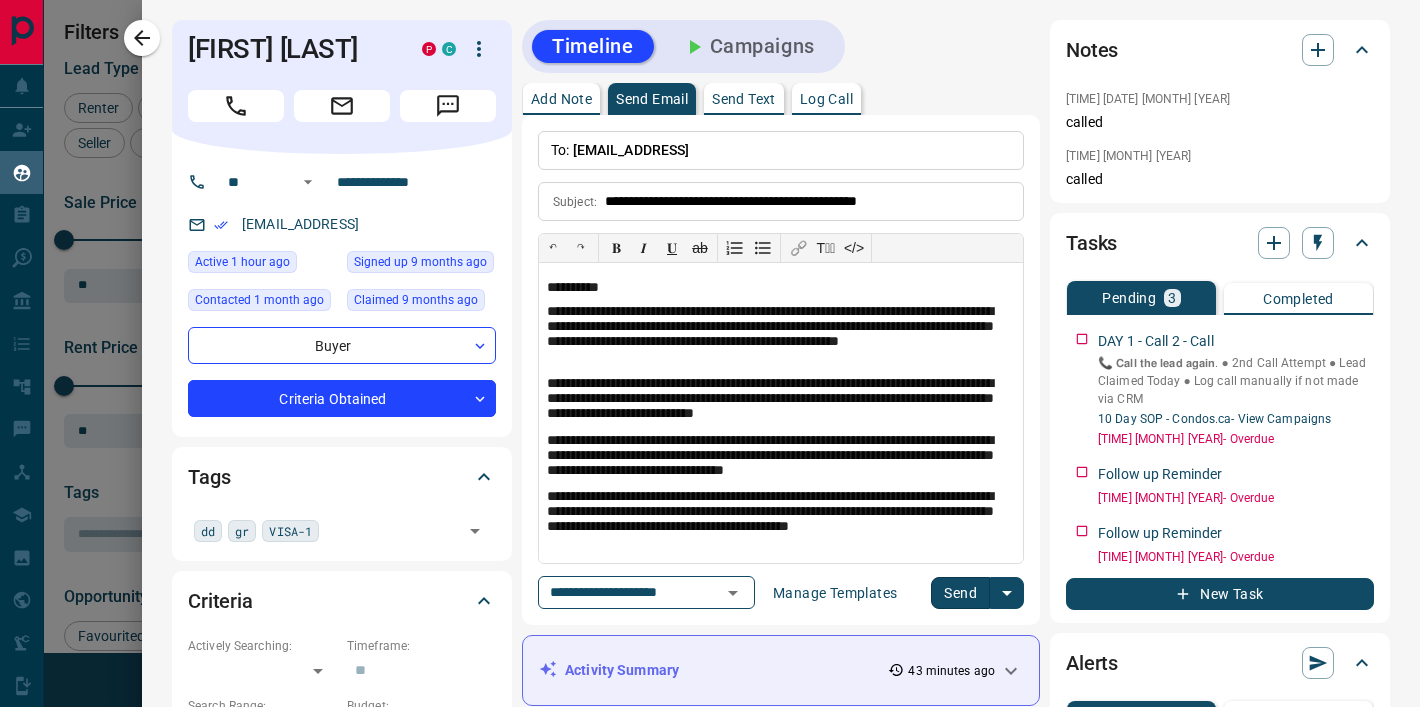 scroll, scrollTop: 0, scrollLeft: 0, axis: both 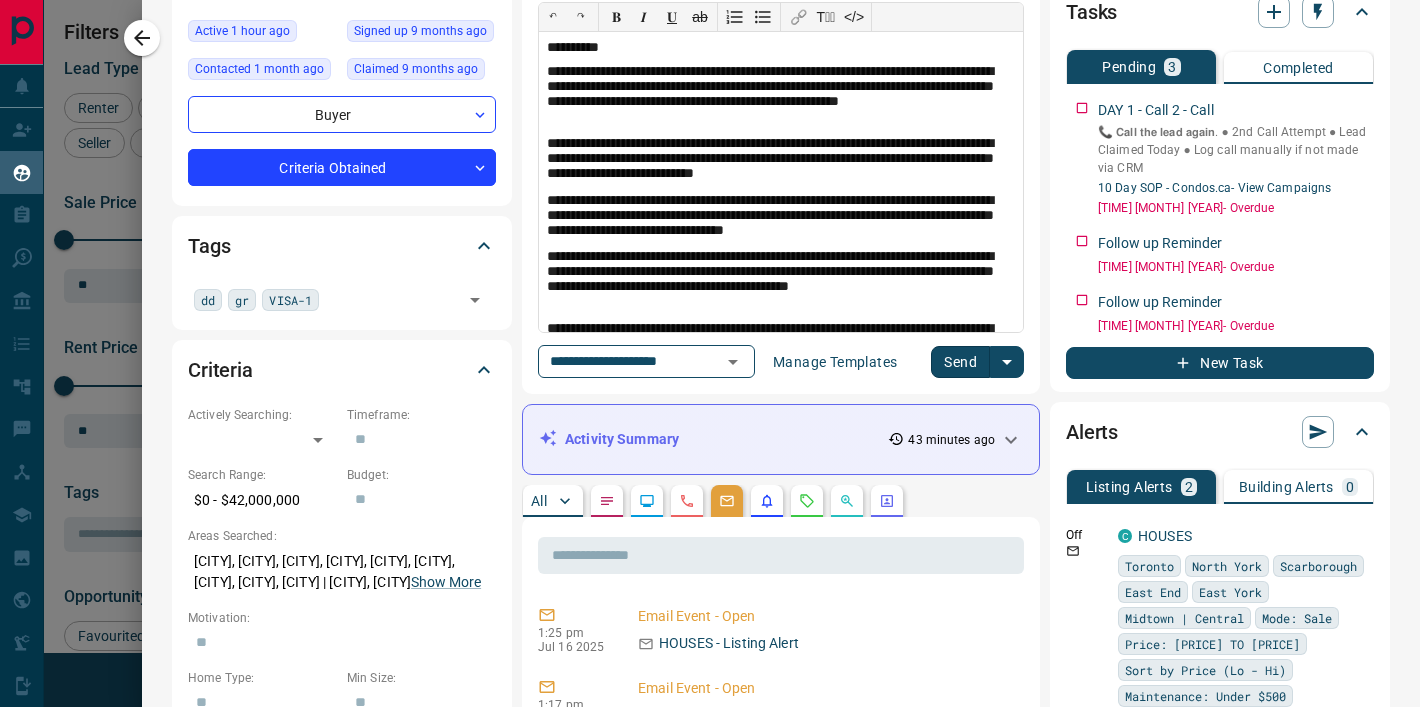 click on "Manage Templates" at bounding box center (835, 362) 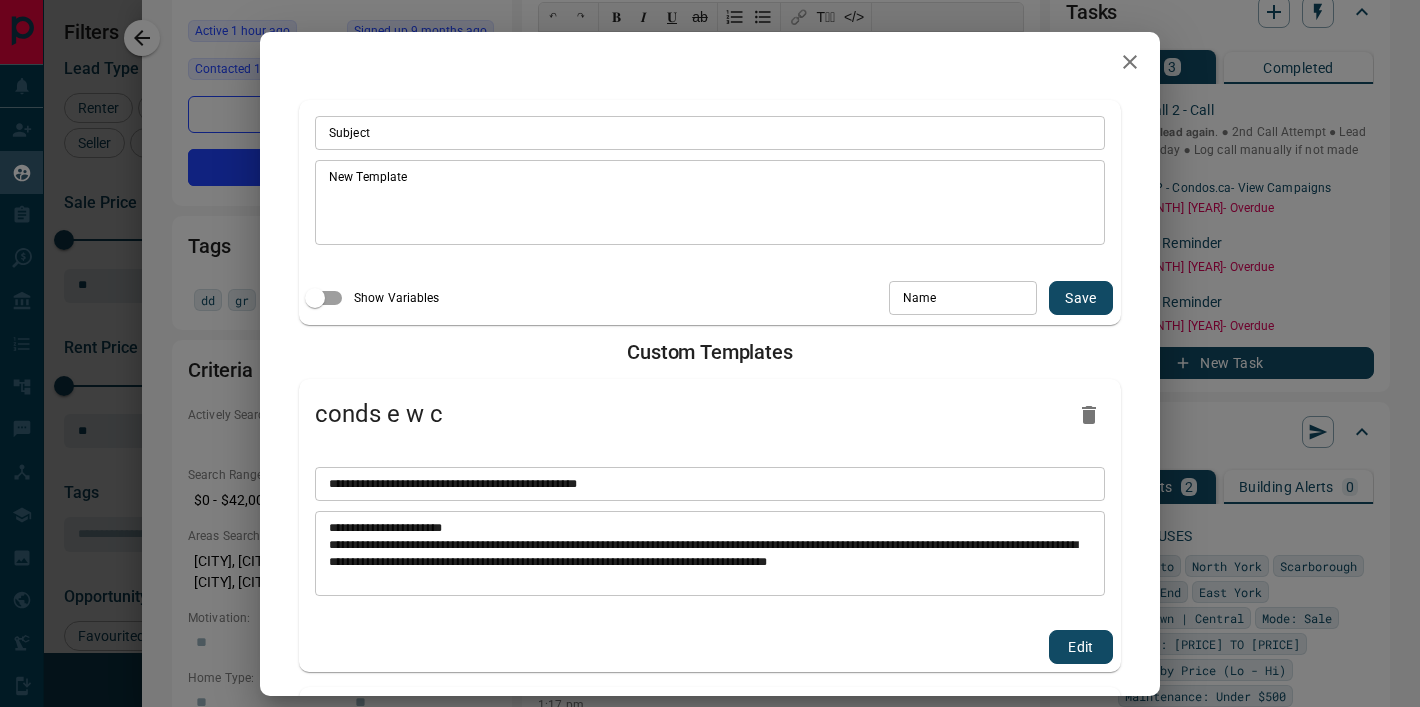 click 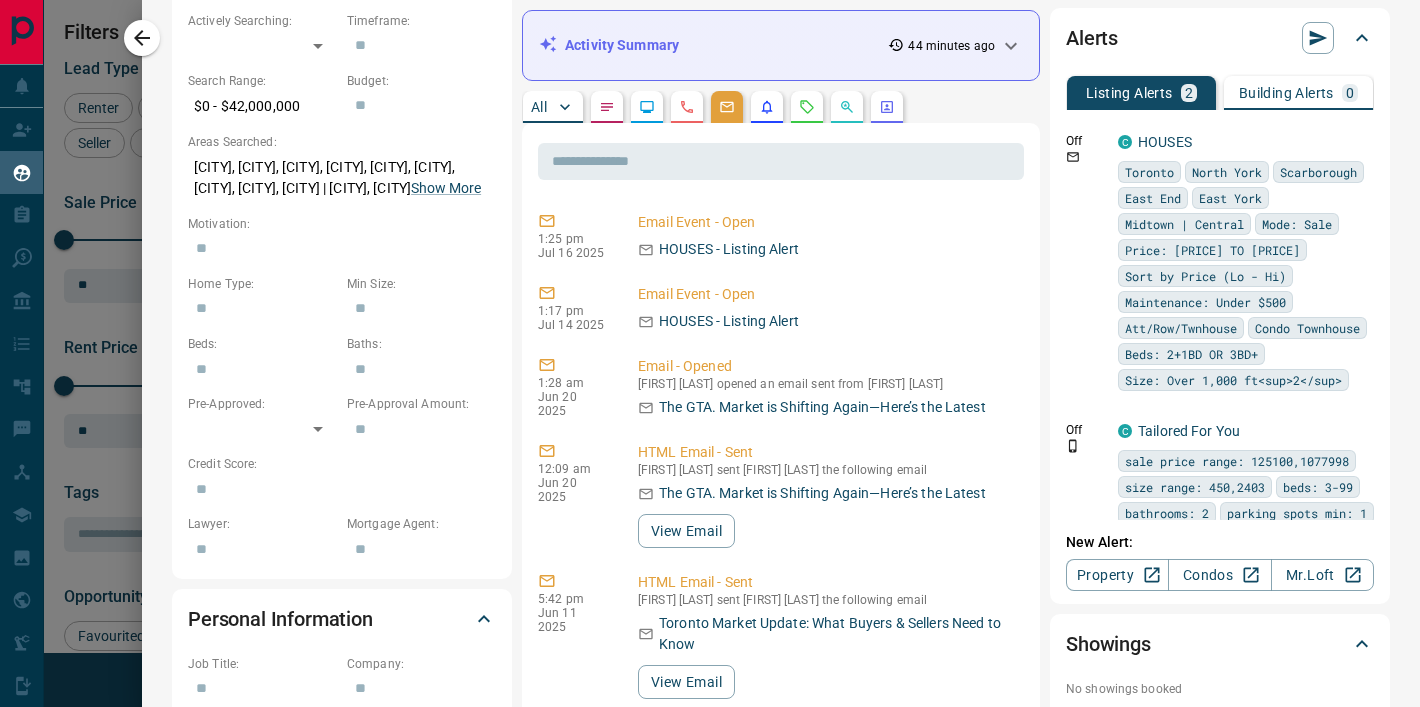 scroll, scrollTop: 655, scrollLeft: 0, axis: vertical 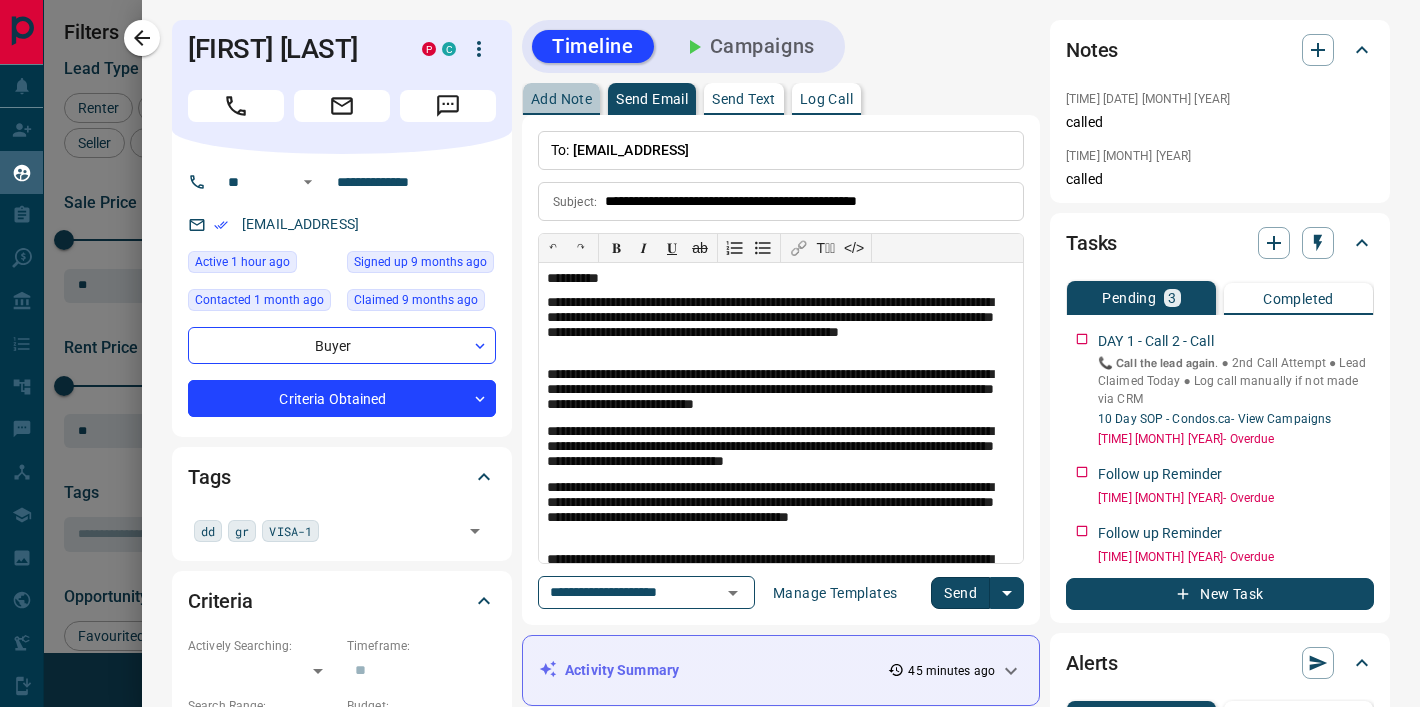 click on "Add Note" at bounding box center (561, 99) 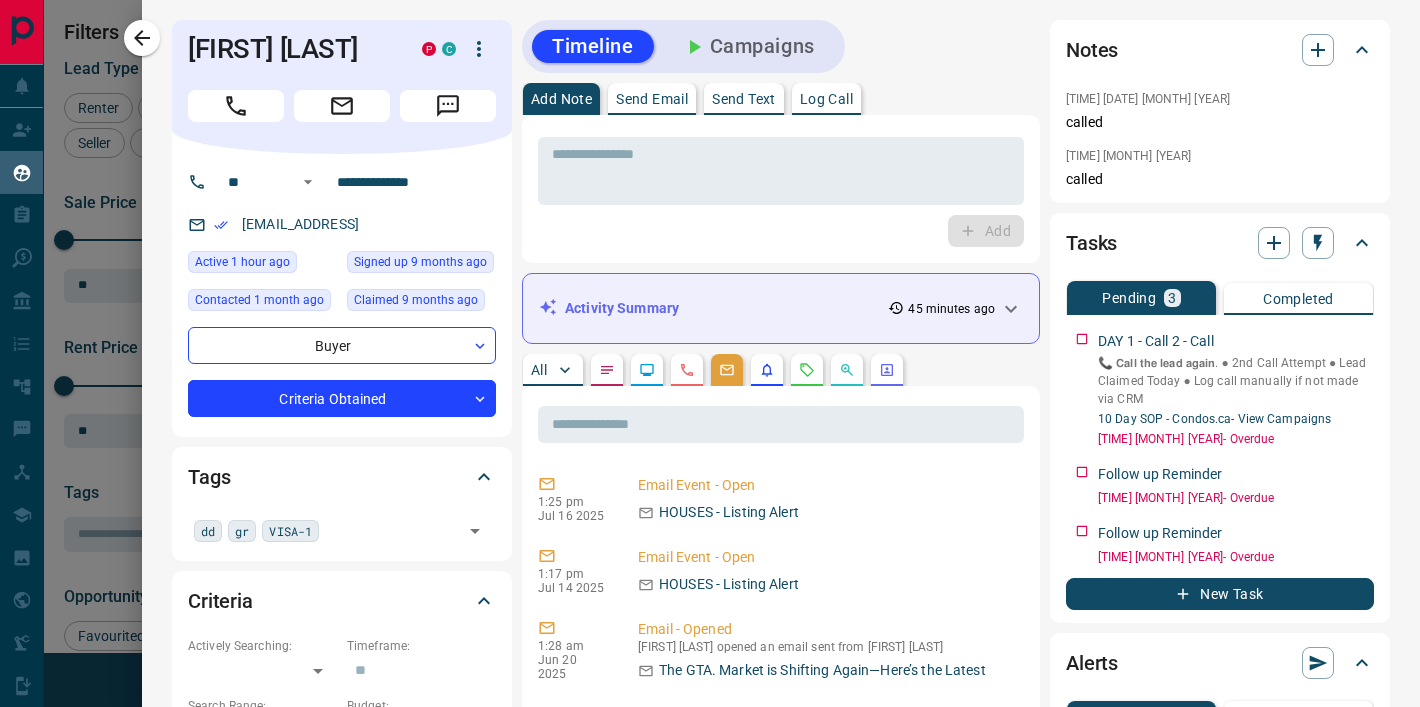 click on "Activity Summary" at bounding box center [622, 308] 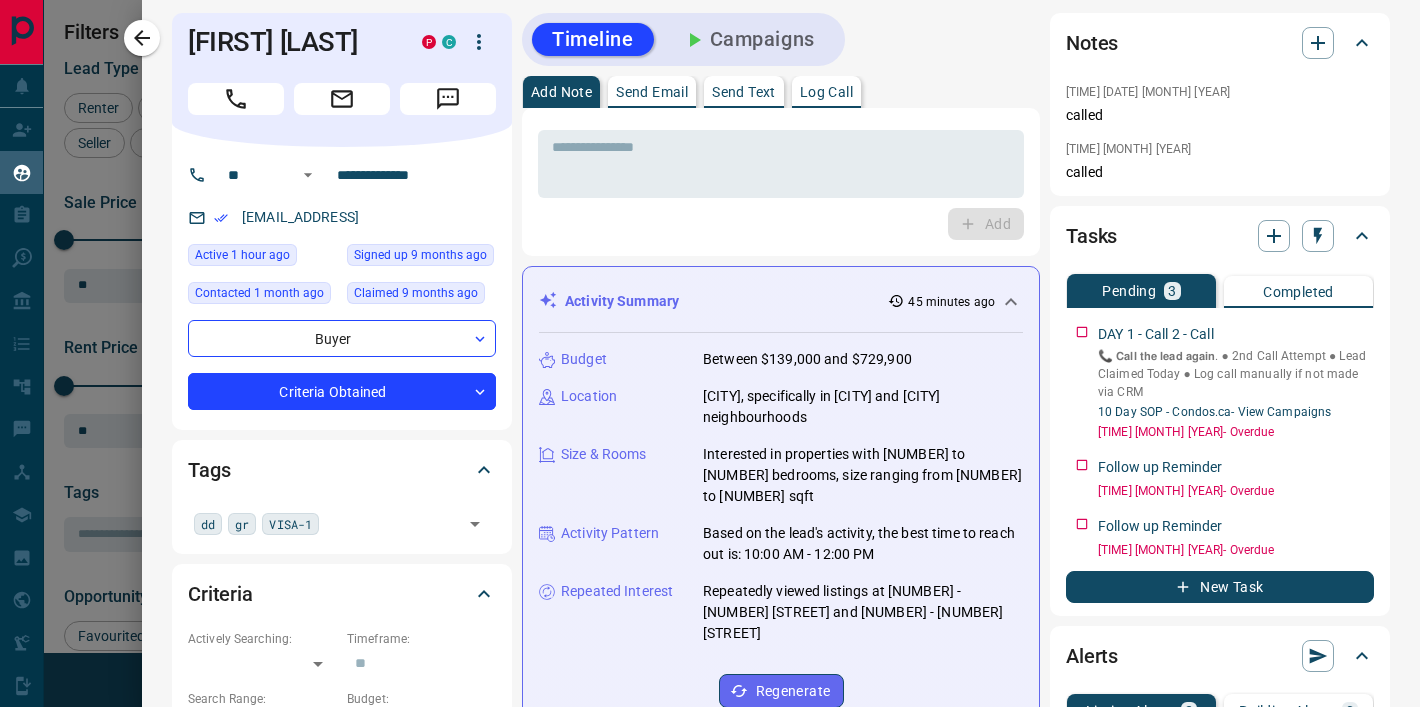 scroll, scrollTop: 0, scrollLeft: 0, axis: both 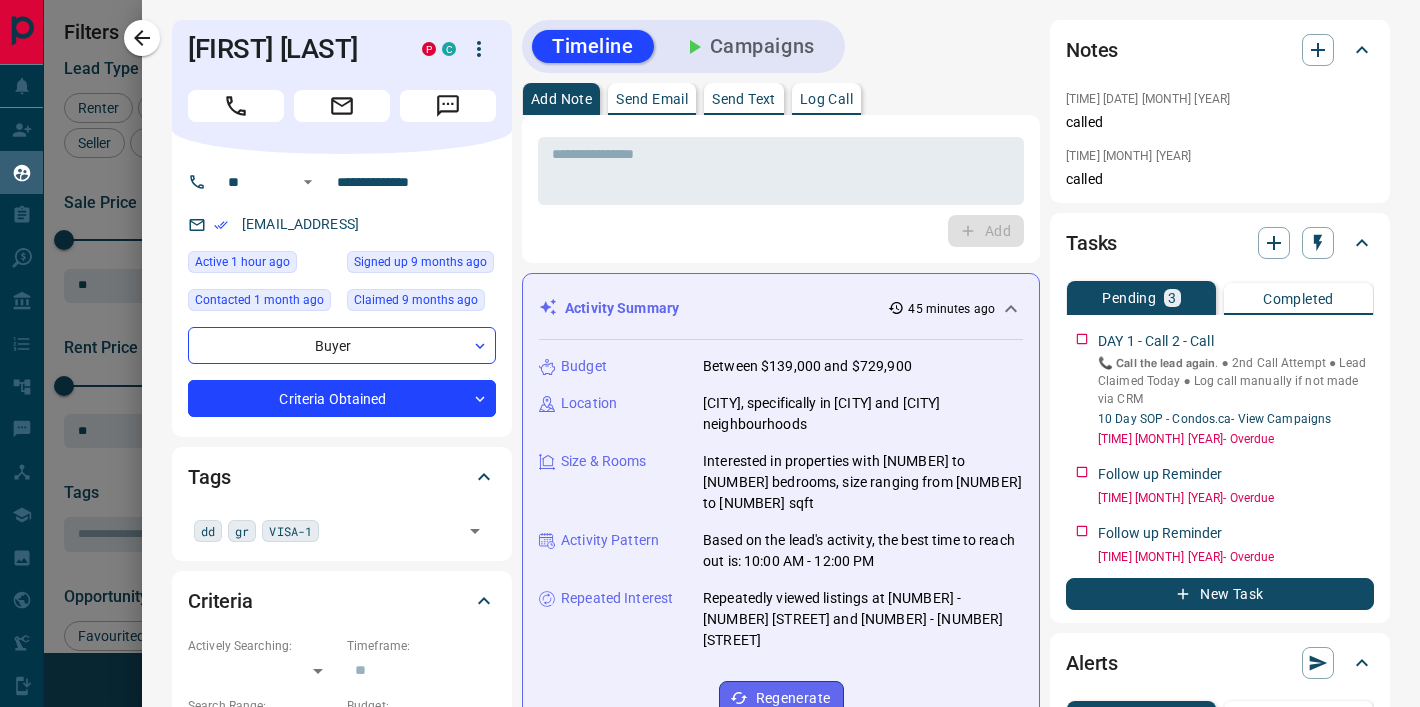 click on "Send Email" at bounding box center [652, 99] 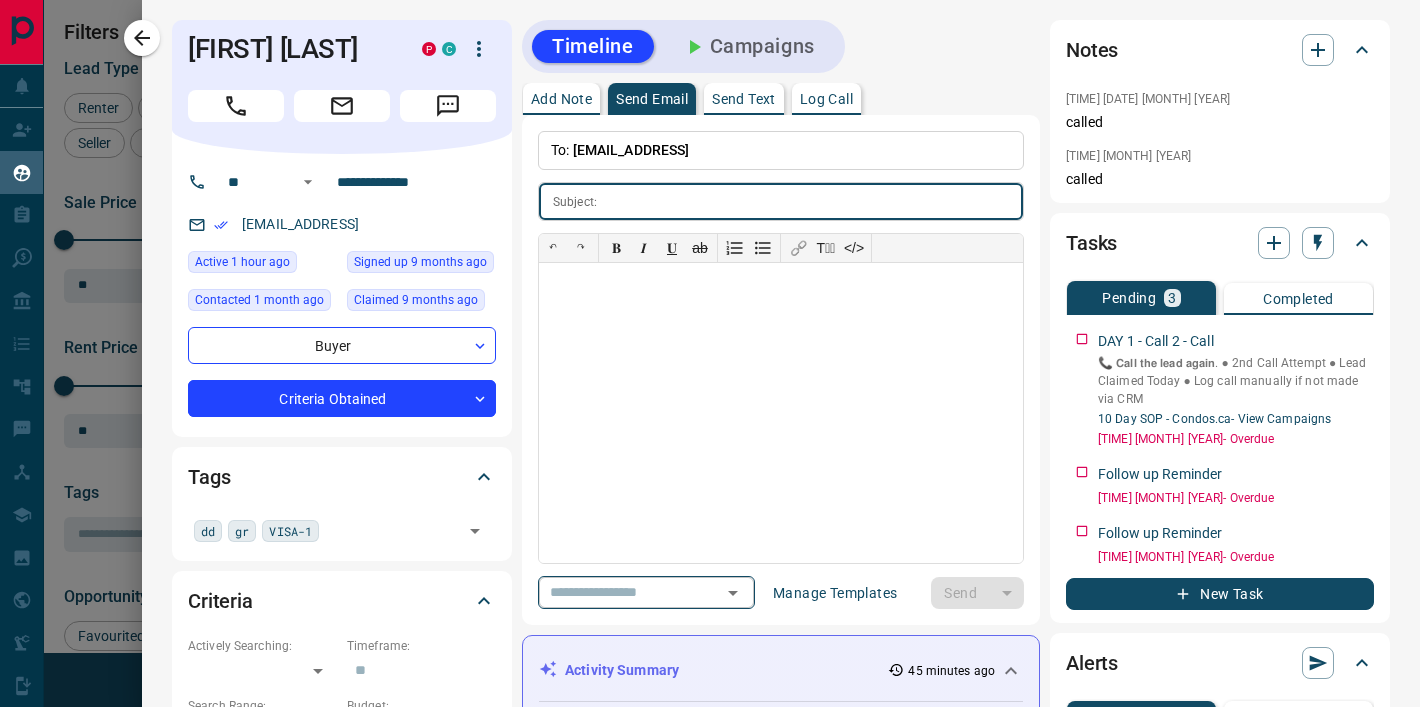 click at bounding box center (618, 592) 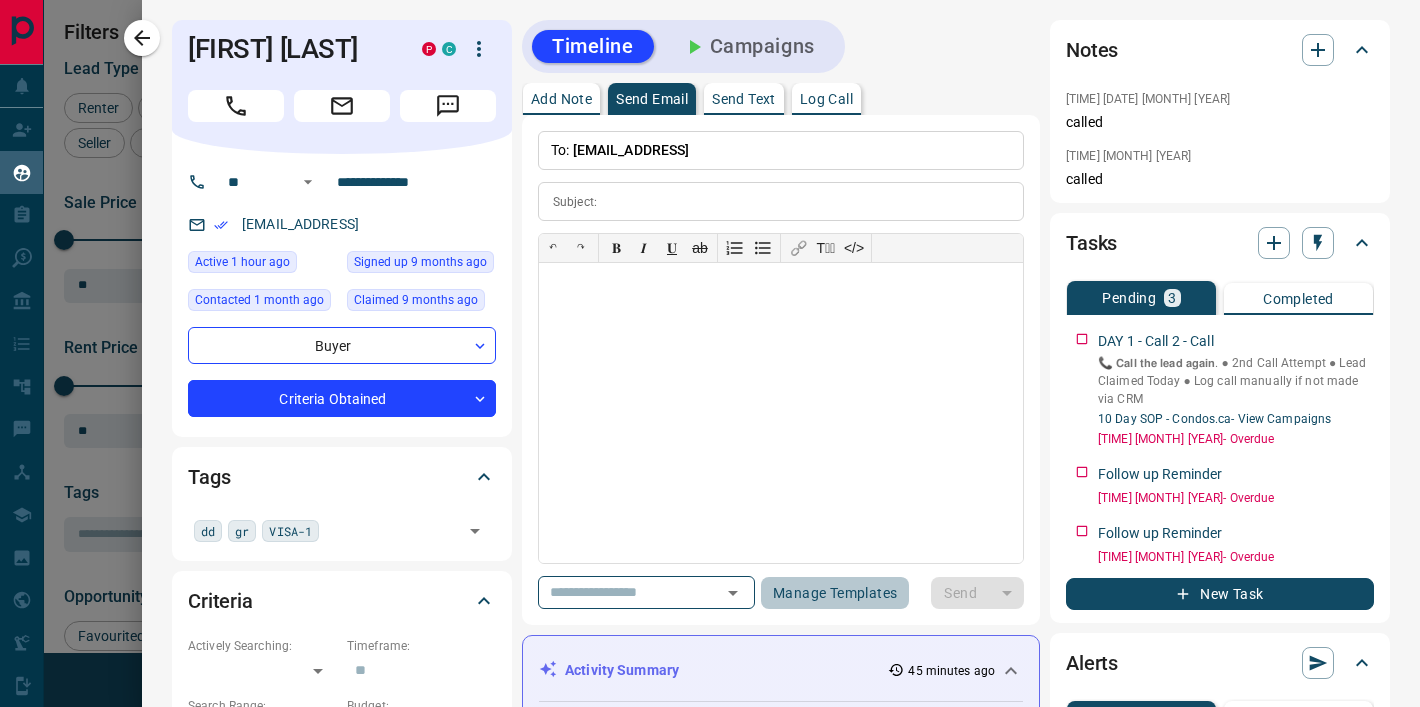 click on "Manage Templates" at bounding box center (835, 593) 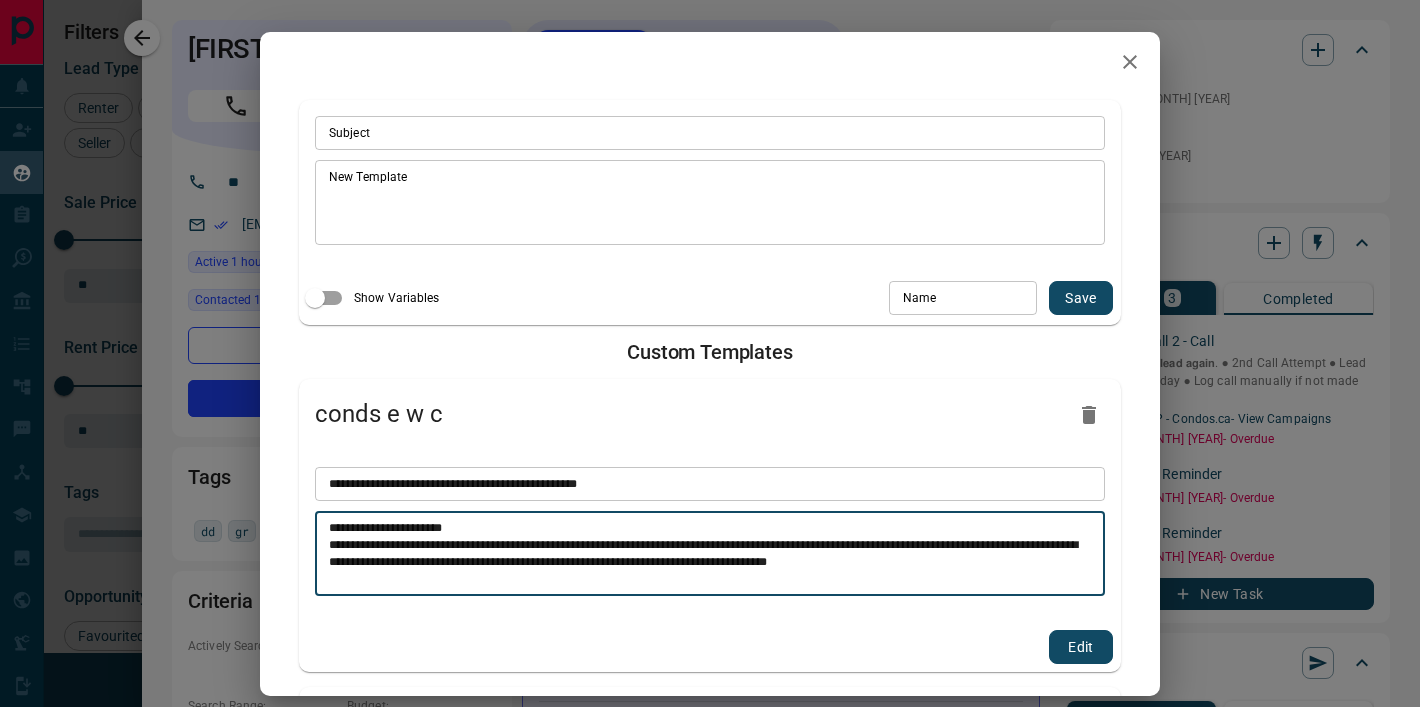scroll, scrollTop: 43, scrollLeft: 0, axis: vertical 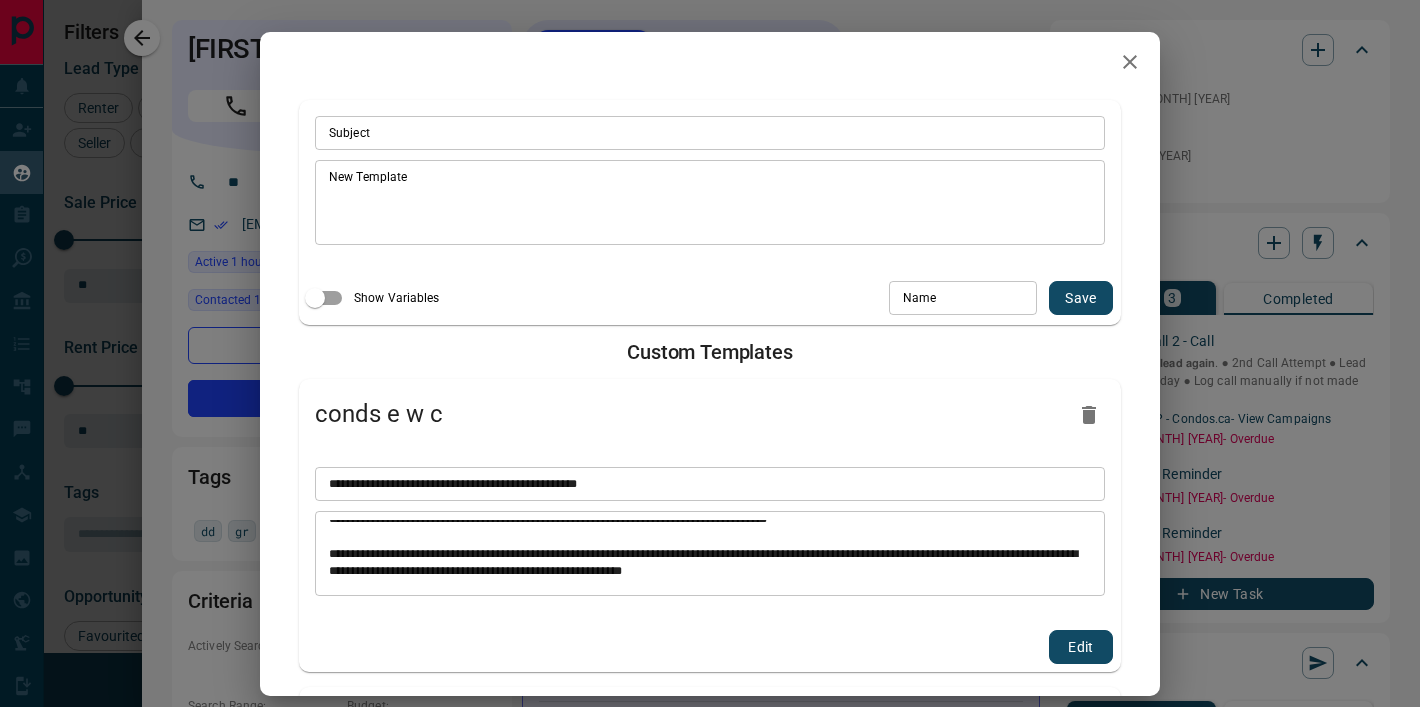 click on "Show Variables" at bounding box center (397, 298) 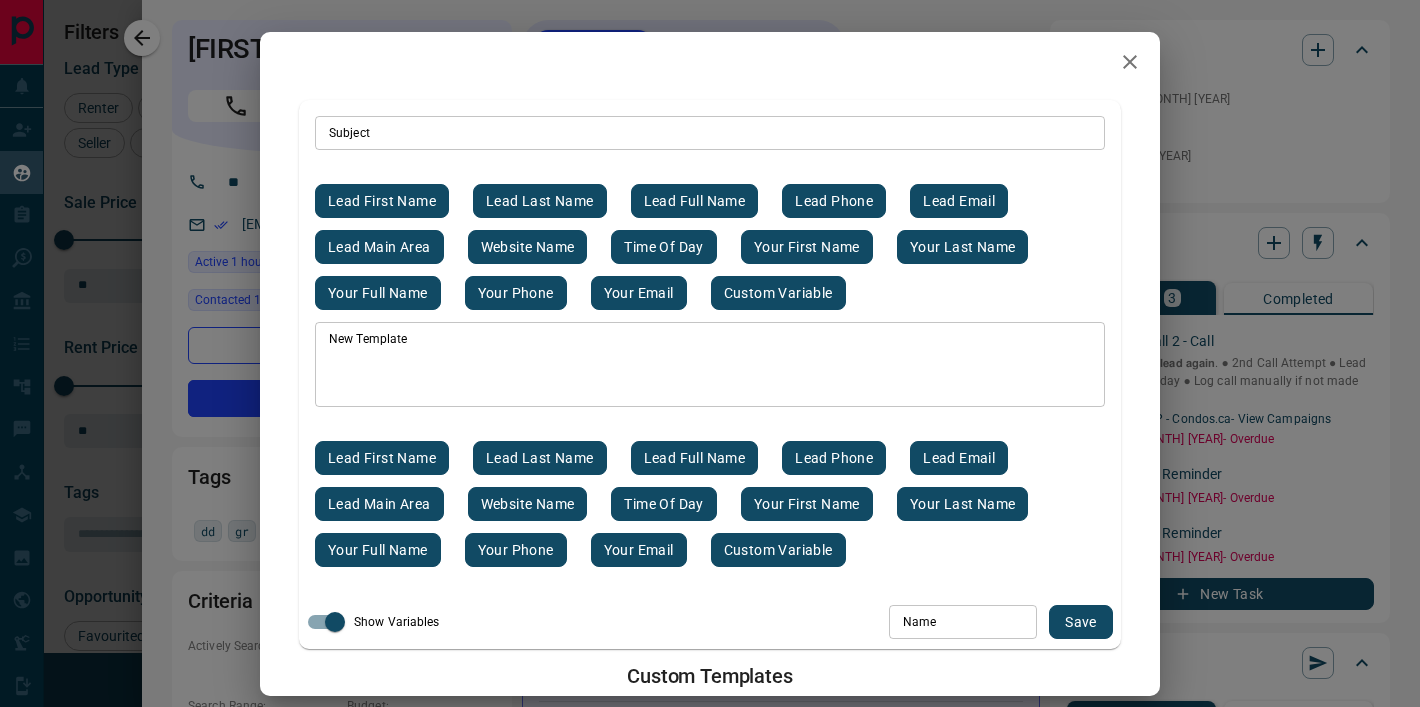click on "* Subject" at bounding box center [710, 133] 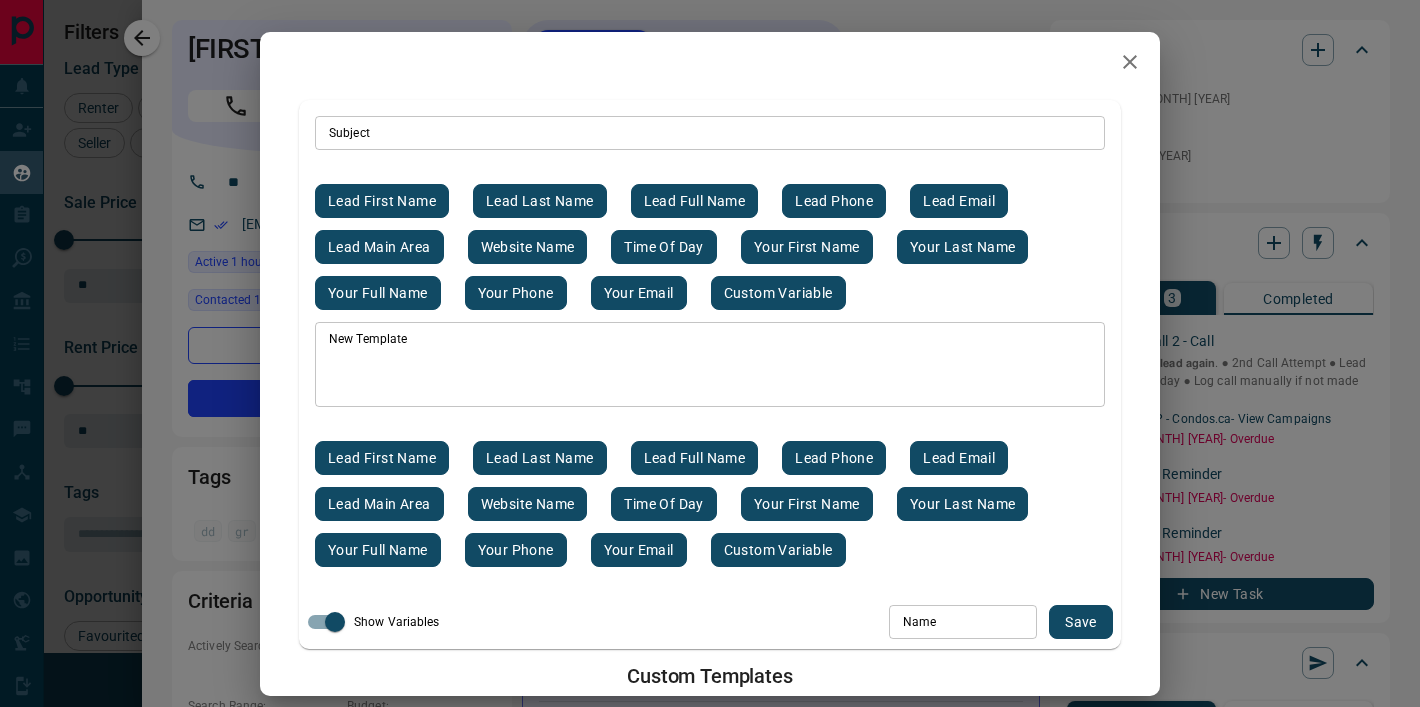 click on "* New Template" at bounding box center (710, 364) 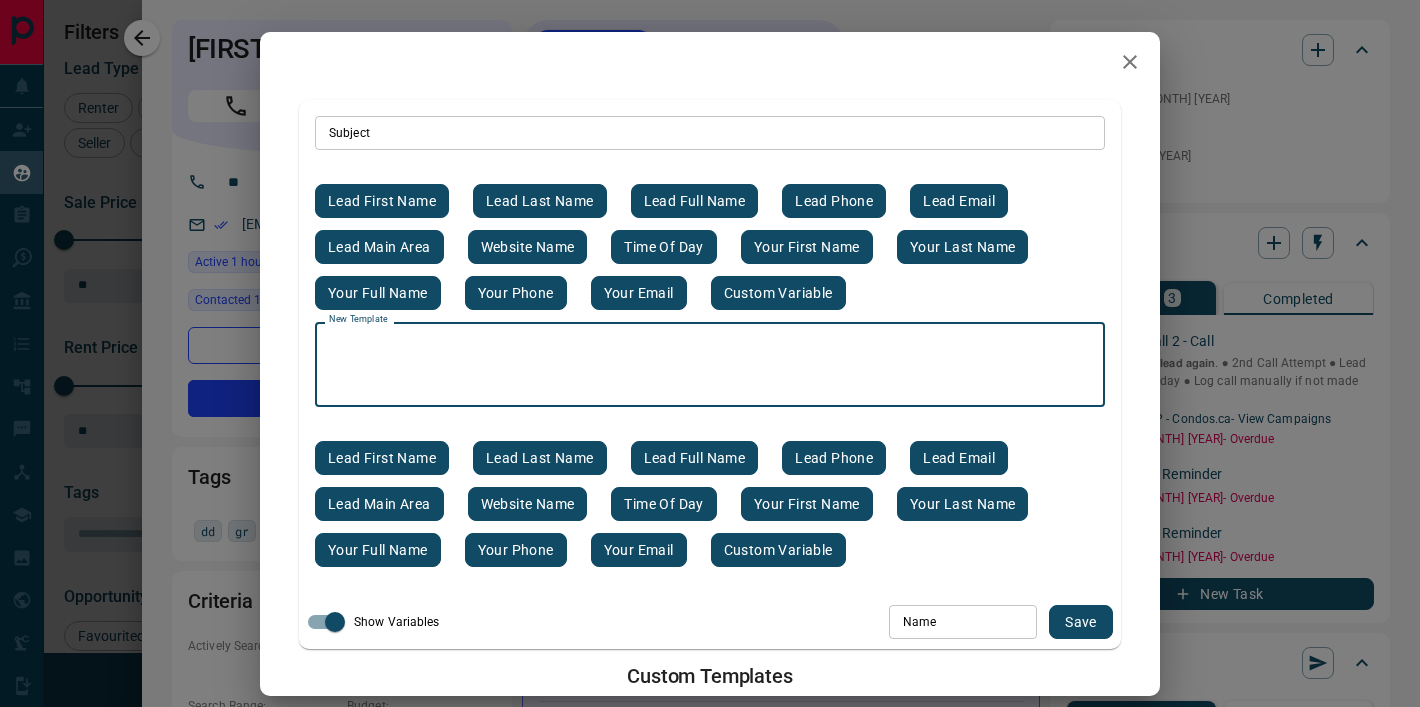 paste on "**********" 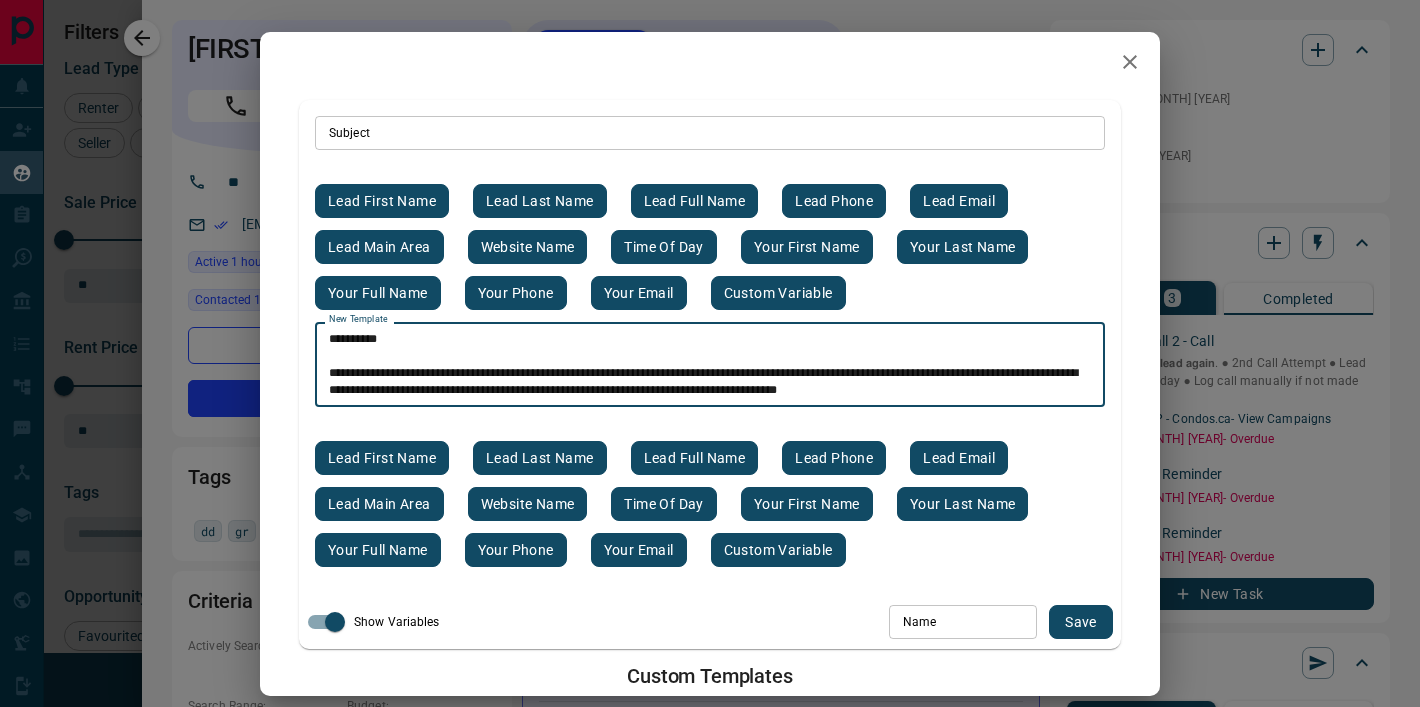 scroll, scrollTop: 223, scrollLeft: 0, axis: vertical 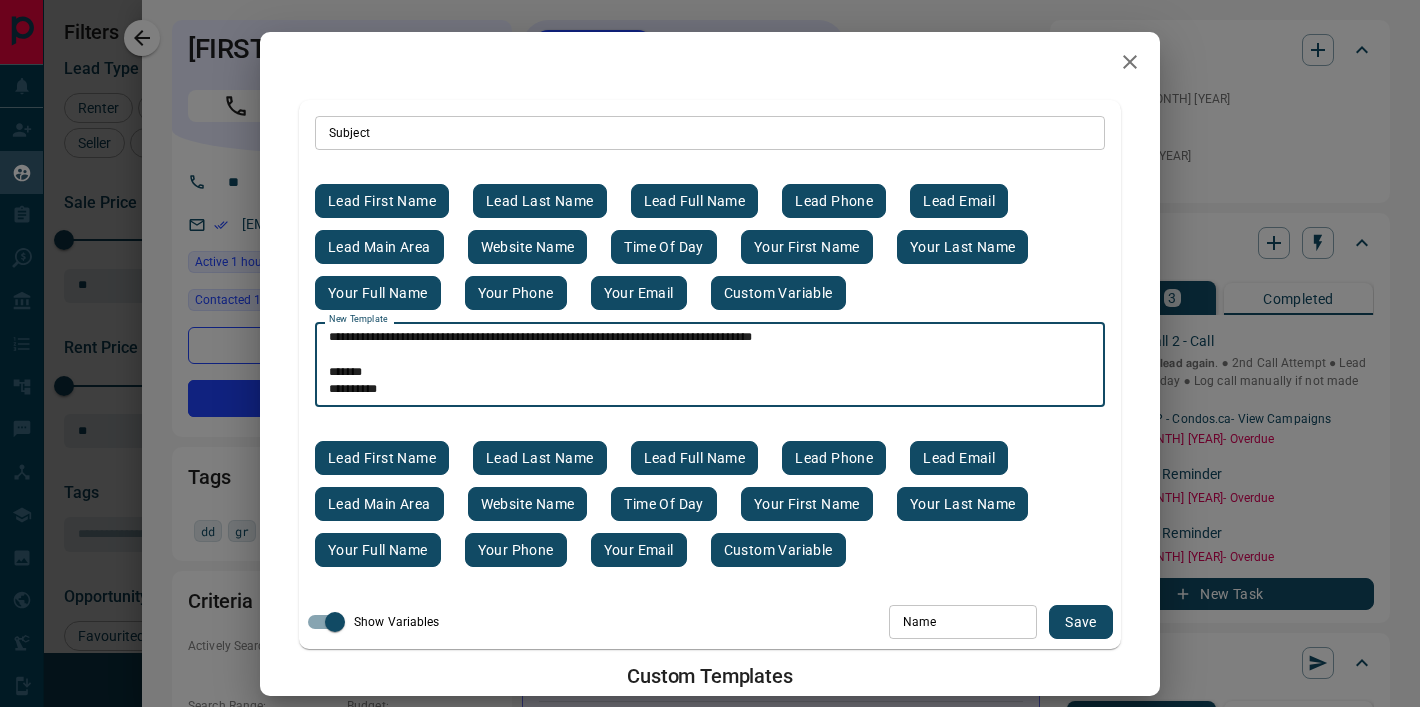 type on "**********" 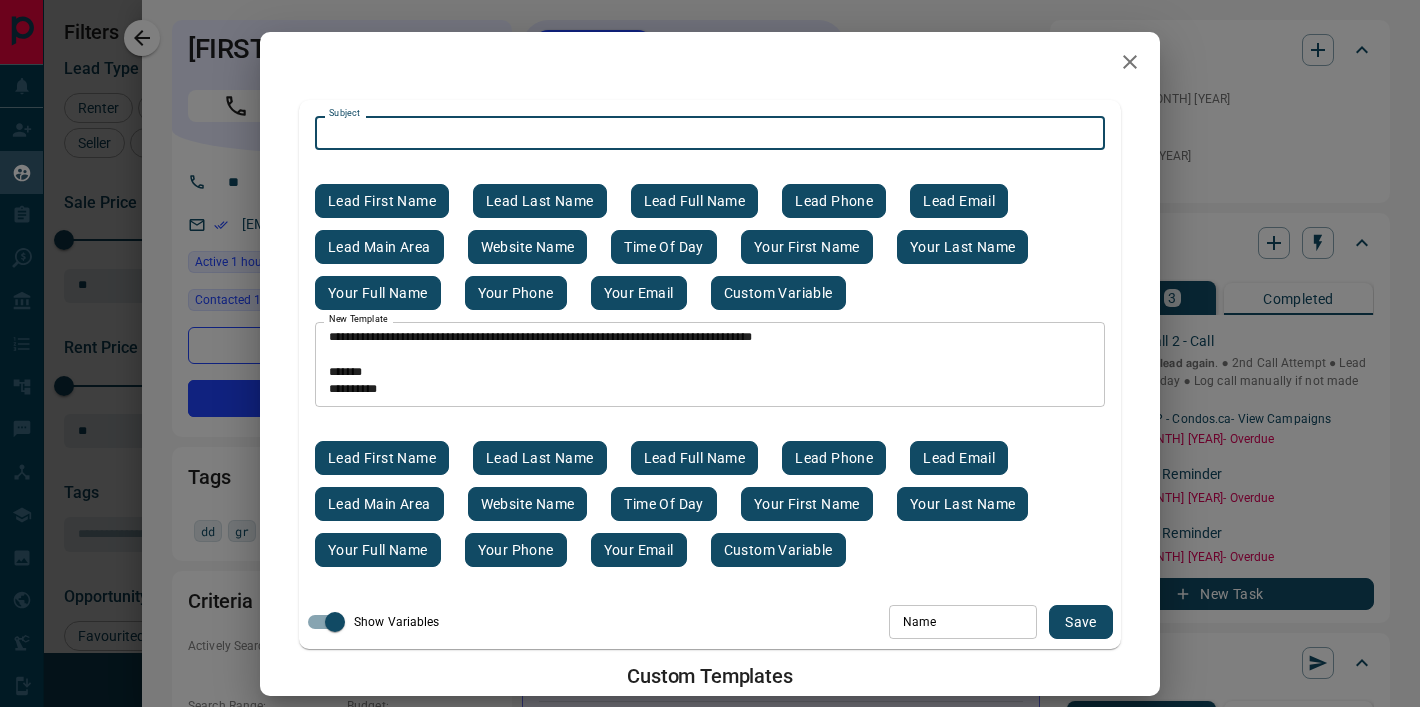 click on "Subject" at bounding box center [710, 133] 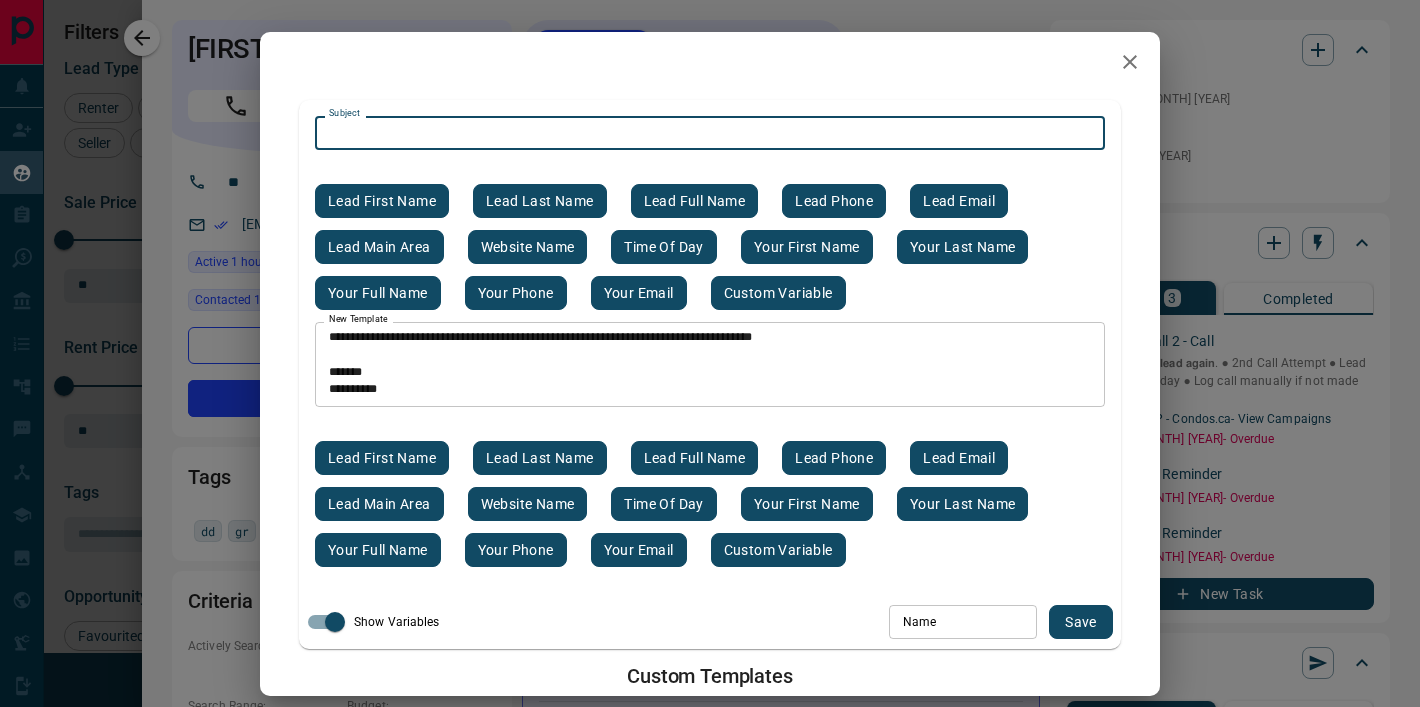 paste on "**********" 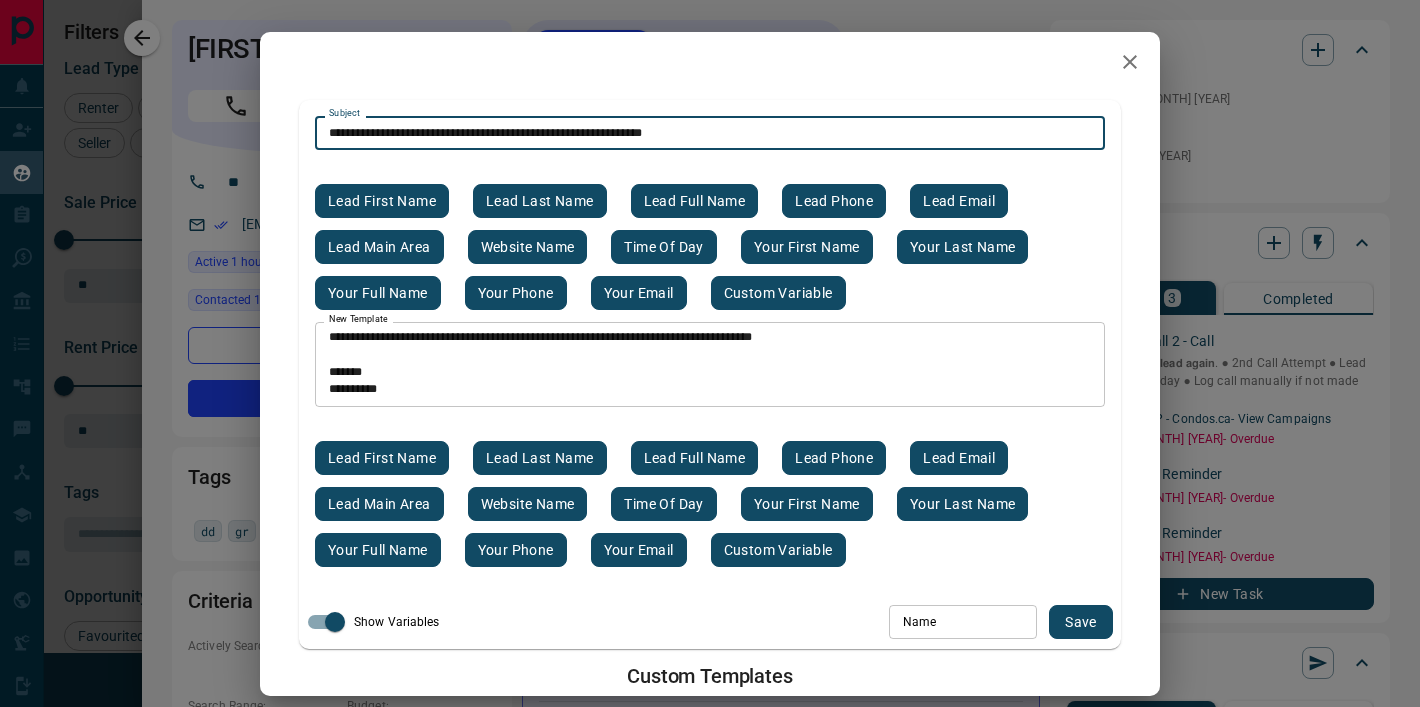 click on "**********" at bounding box center (710, 133) 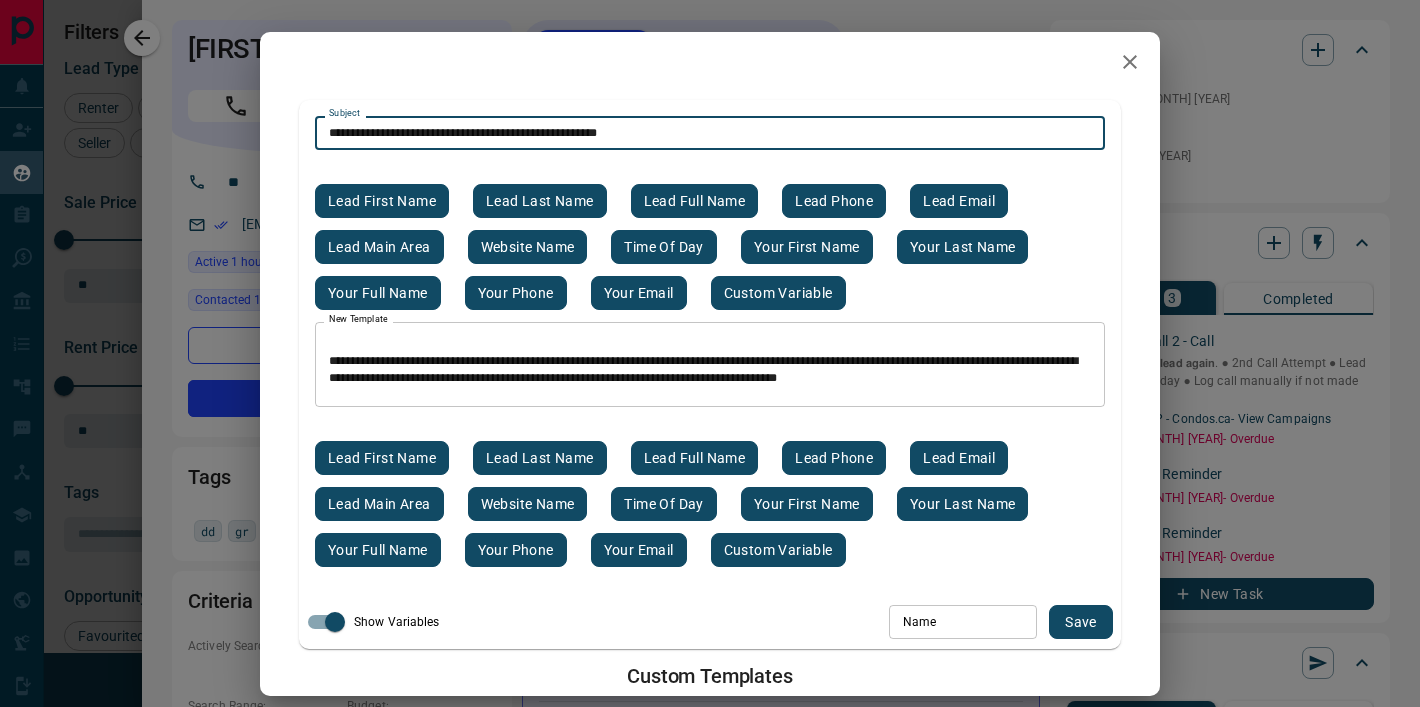 scroll, scrollTop: 0, scrollLeft: 0, axis: both 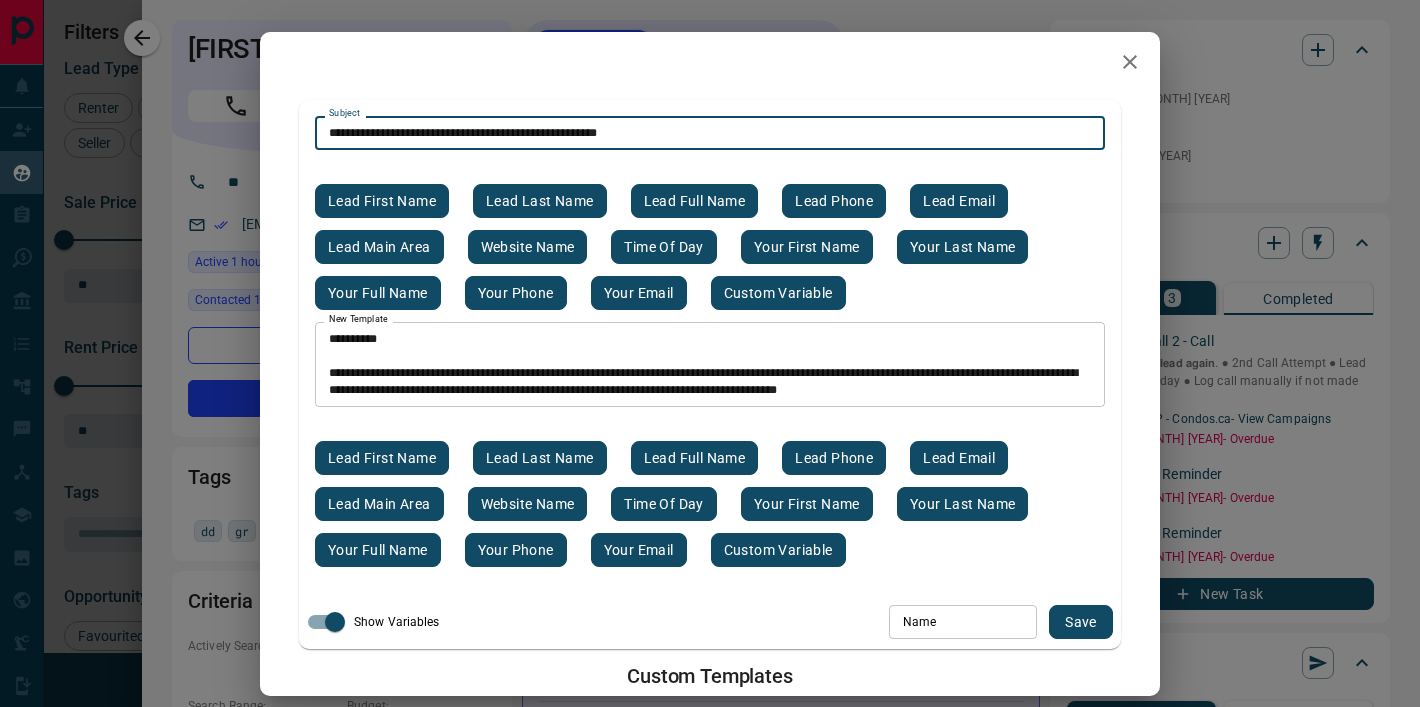 type on "**********" 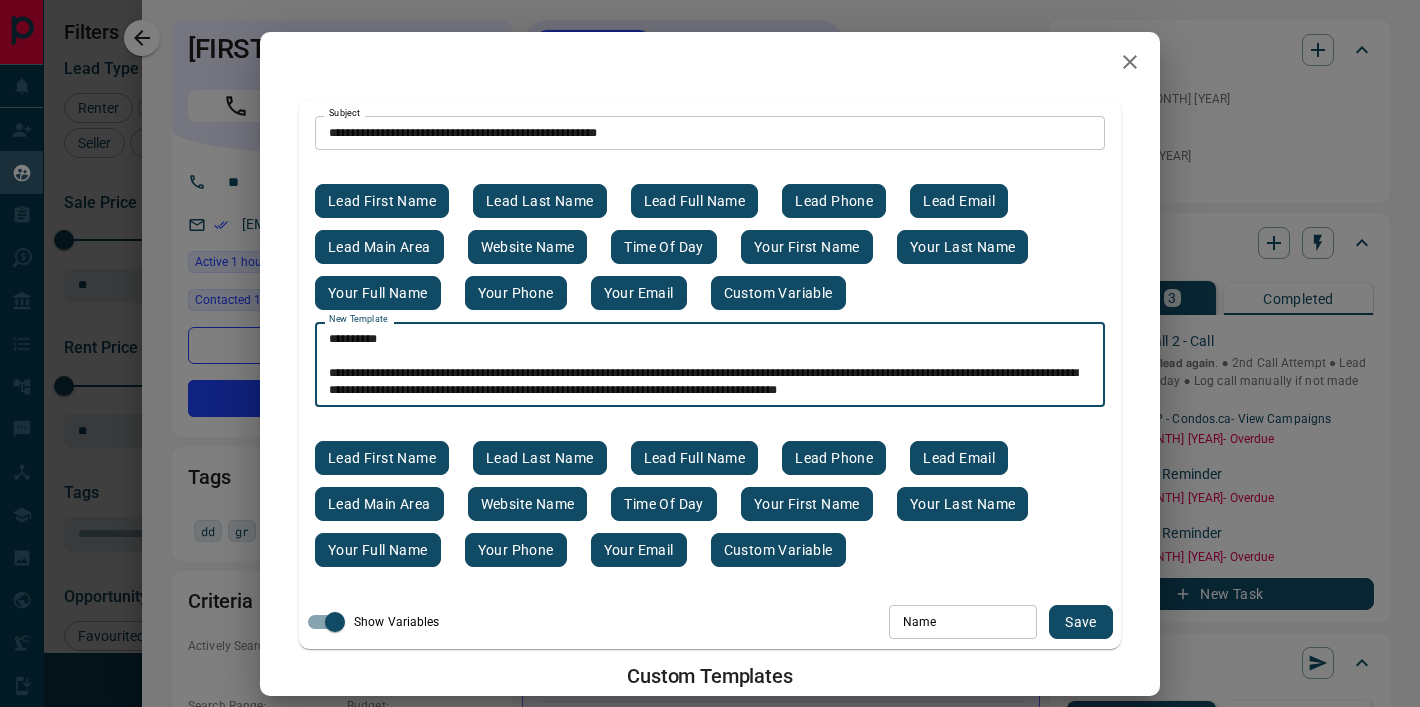 drag, startPoint x: 454, startPoint y: 343, endPoint x: 344, endPoint y: 337, distance: 110.16351 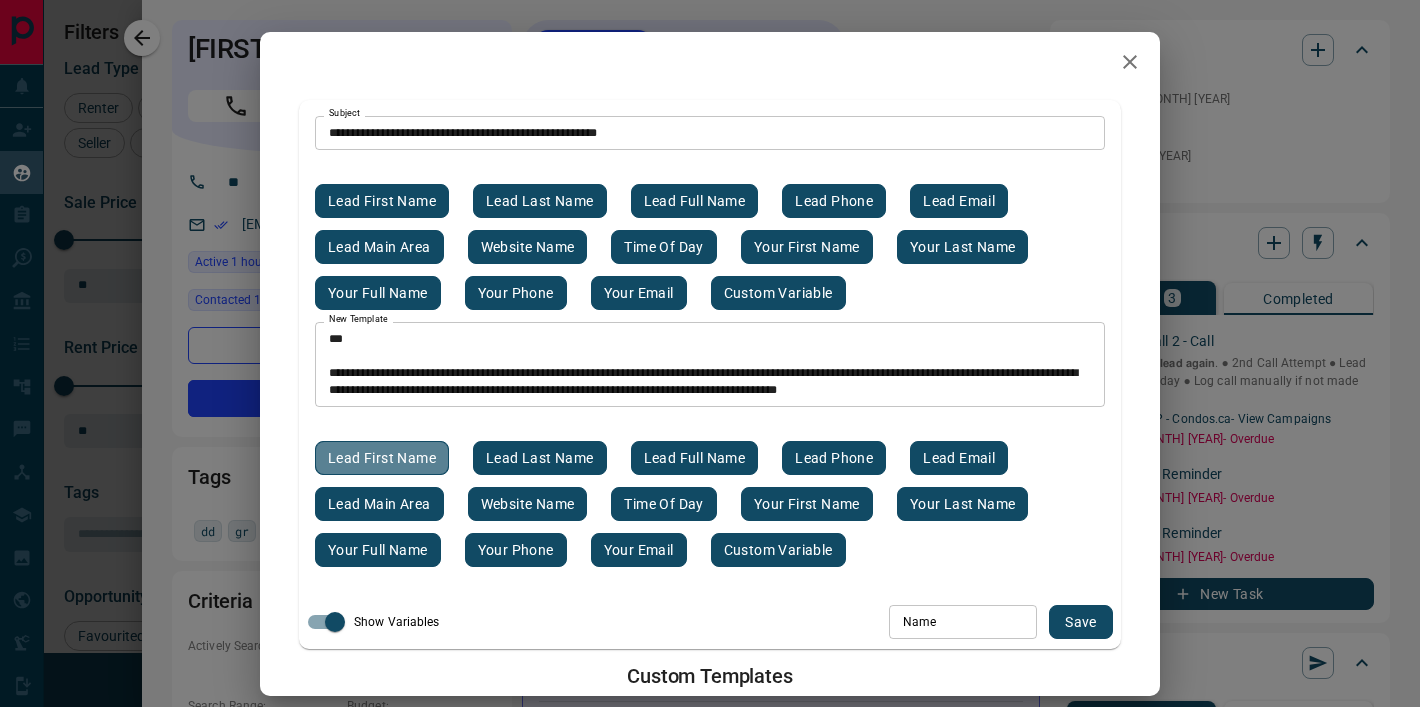 click on "Lead first name" at bounding box center [382, 458] 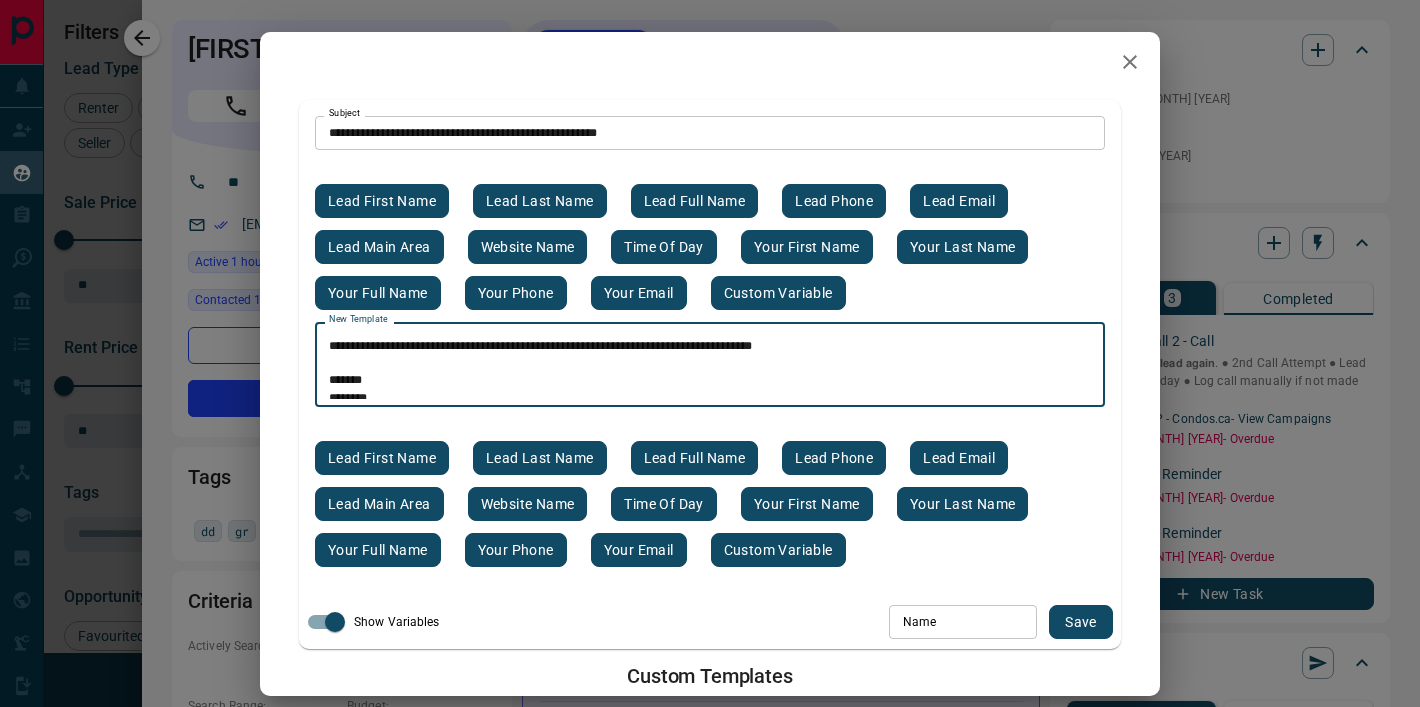 scroll, scrollTop: 156, scrollLeft: 0, axis: vertical 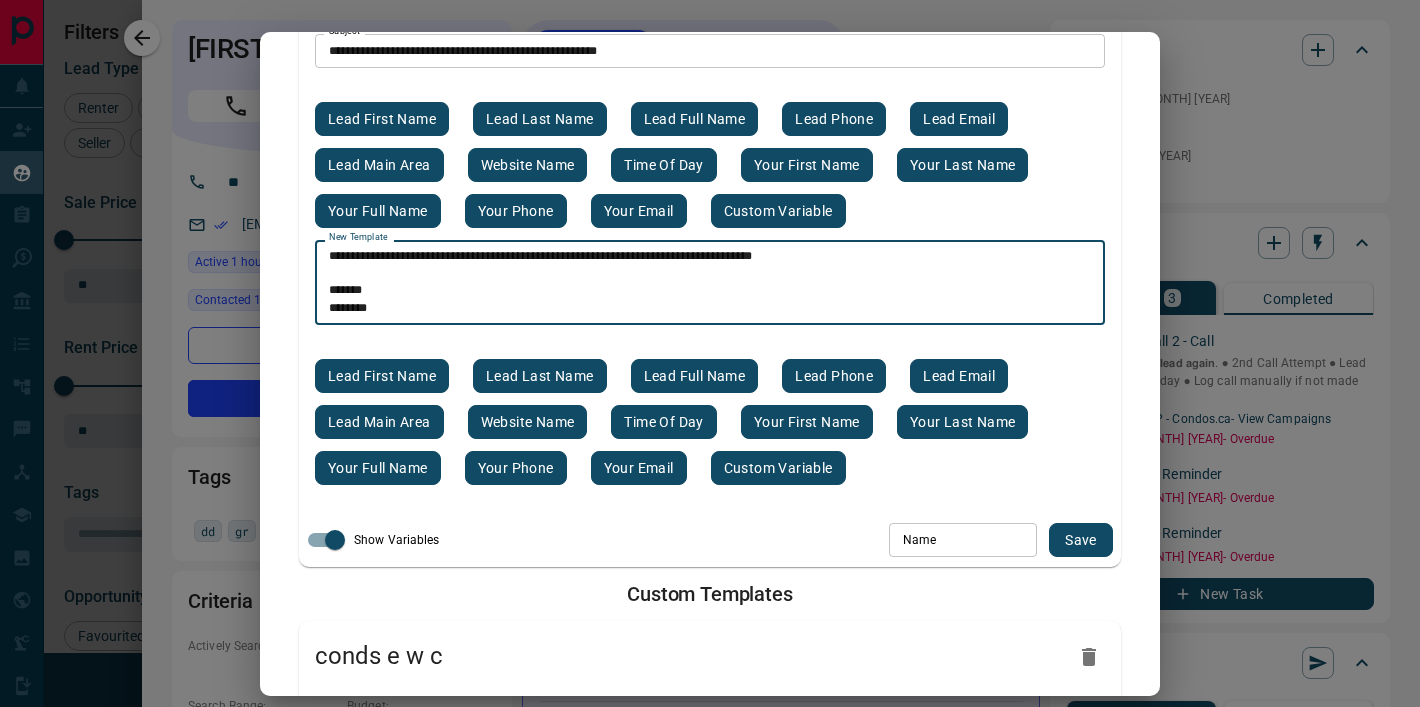 click on "Name" at bounding box center [963, 540] 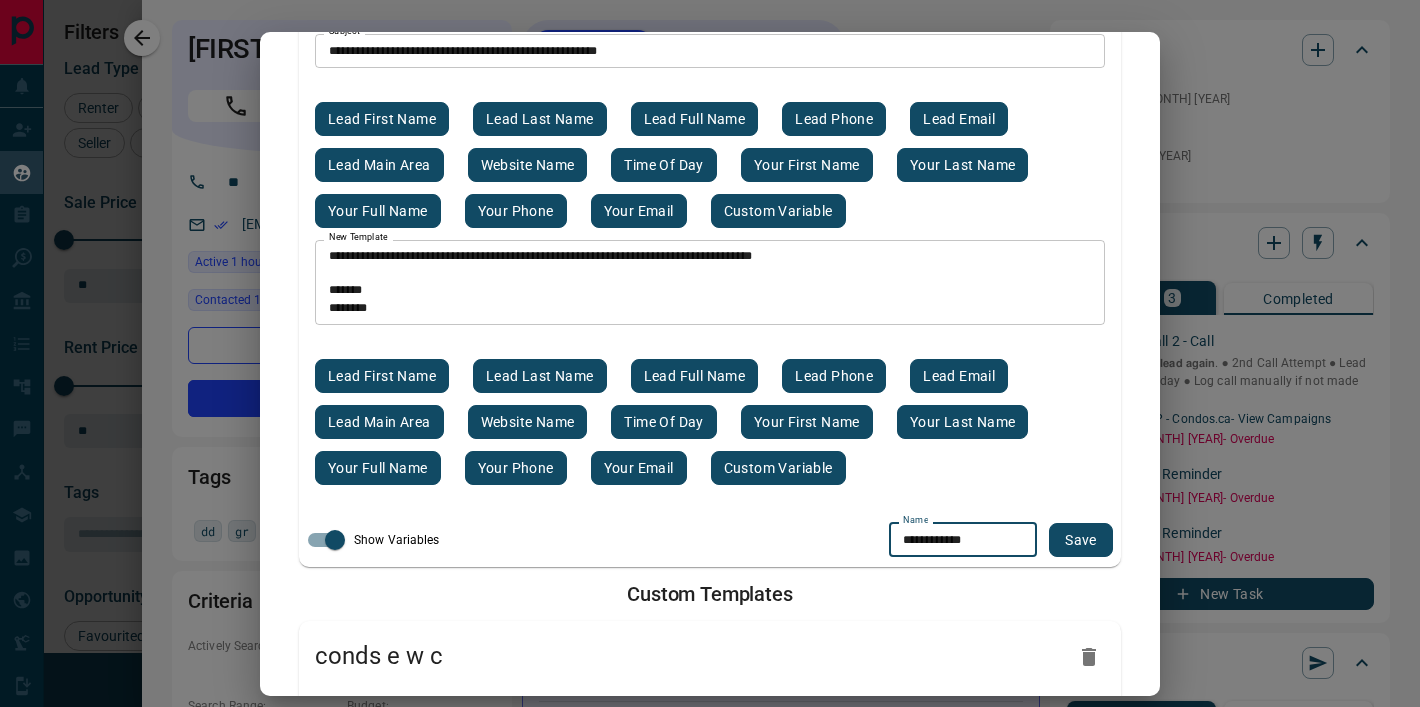 type on "**********" 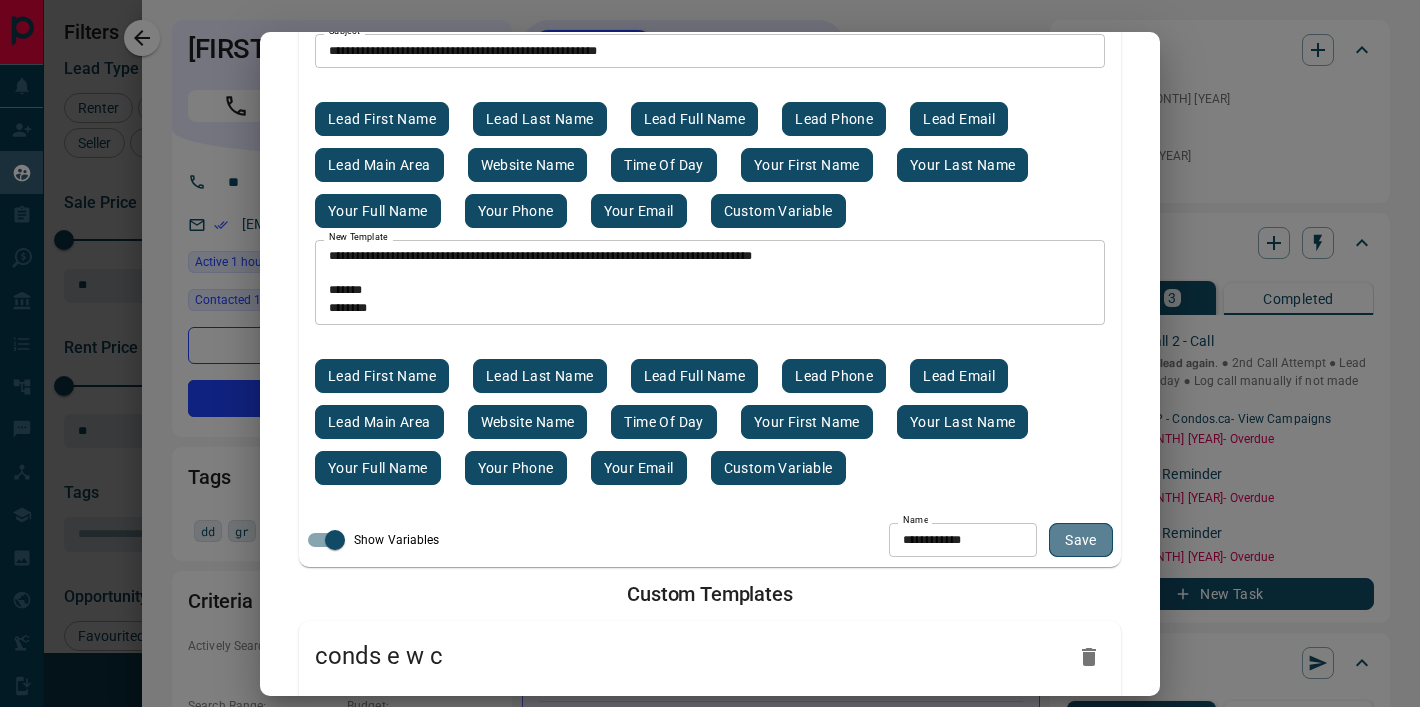 click on "Save" at bounding box center (1081, 540) 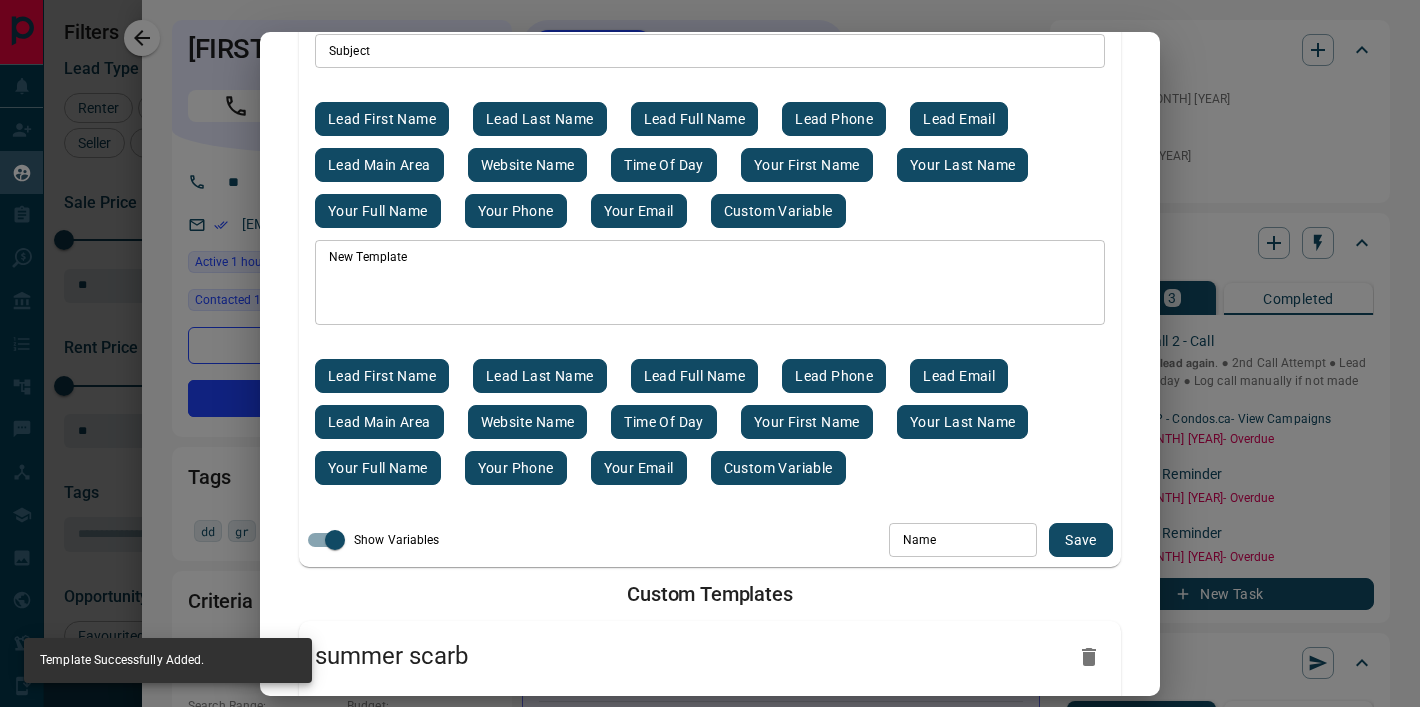 scroll, scrollTop: 0, scrollLeft: 0, axis: both 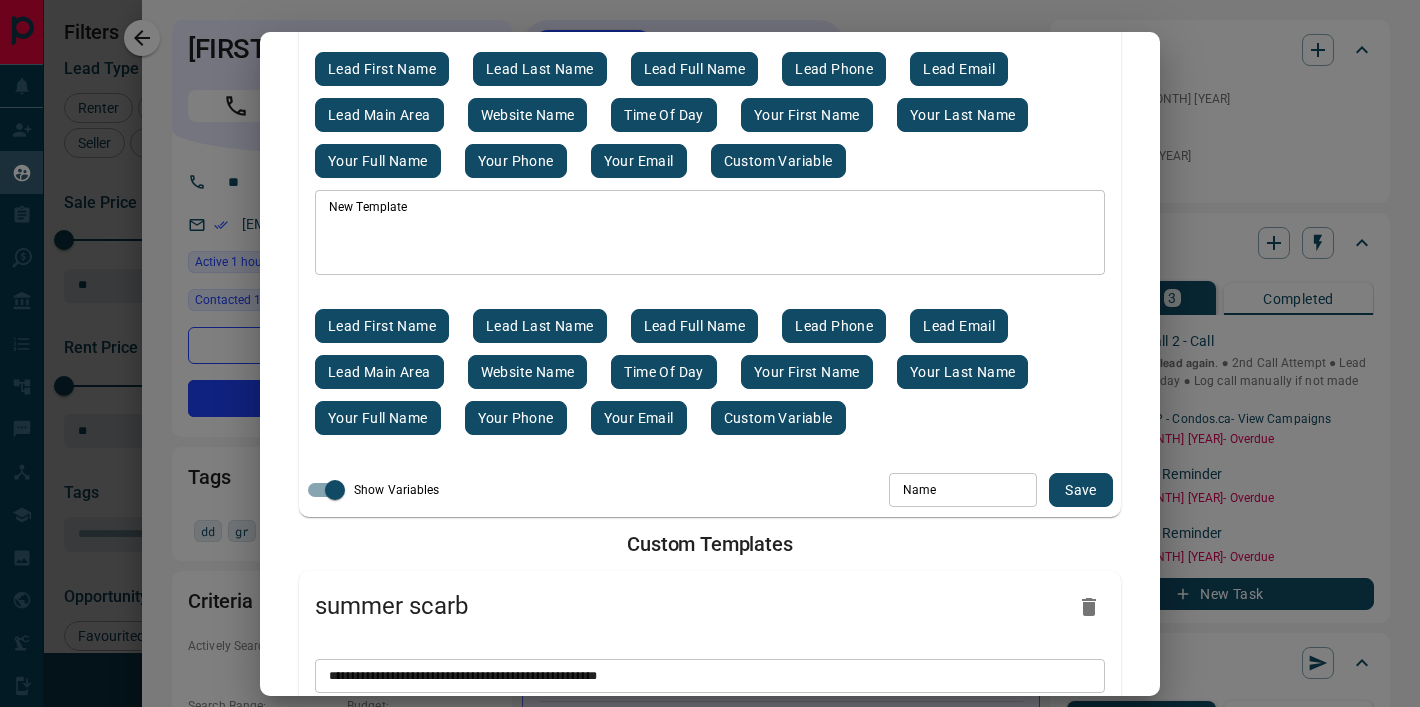 click on "Name" at bounding box center [963, 490] 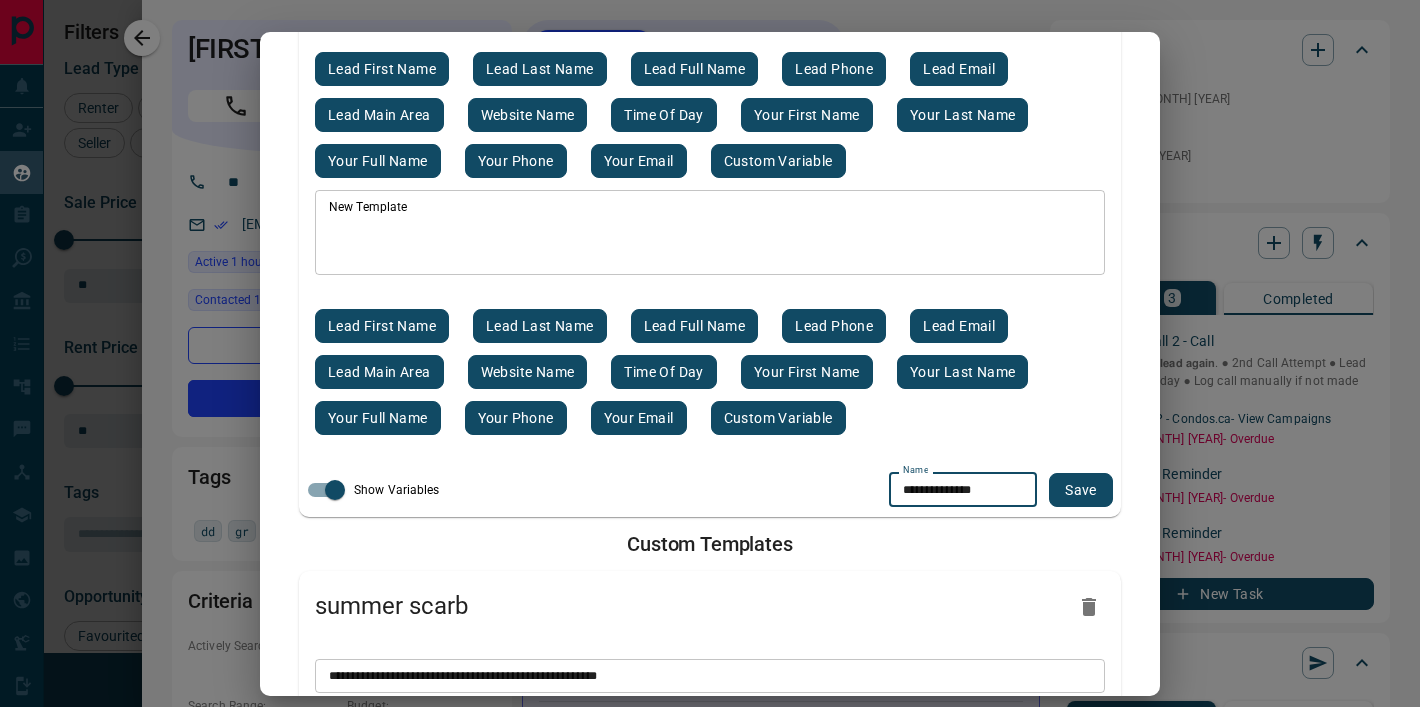 type on "**********" 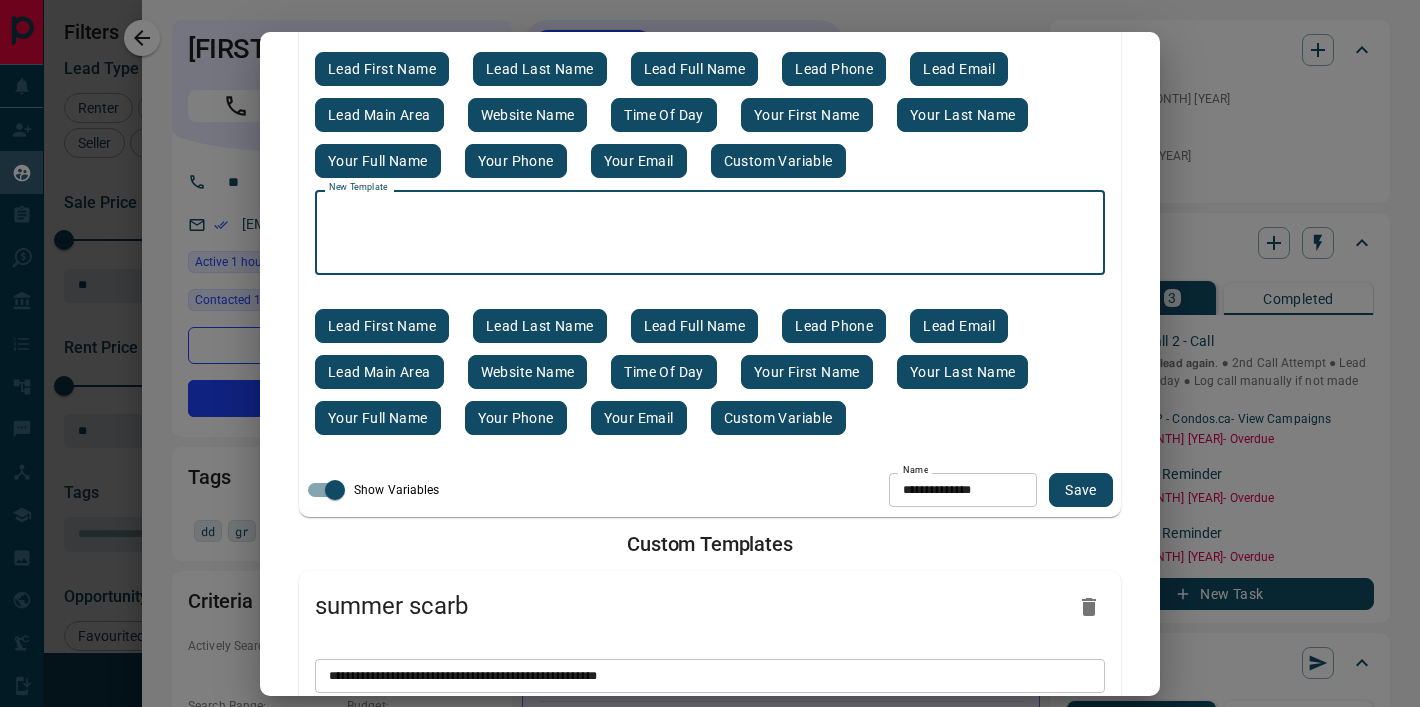 click on "New Template" at bounding box center [710, 233] 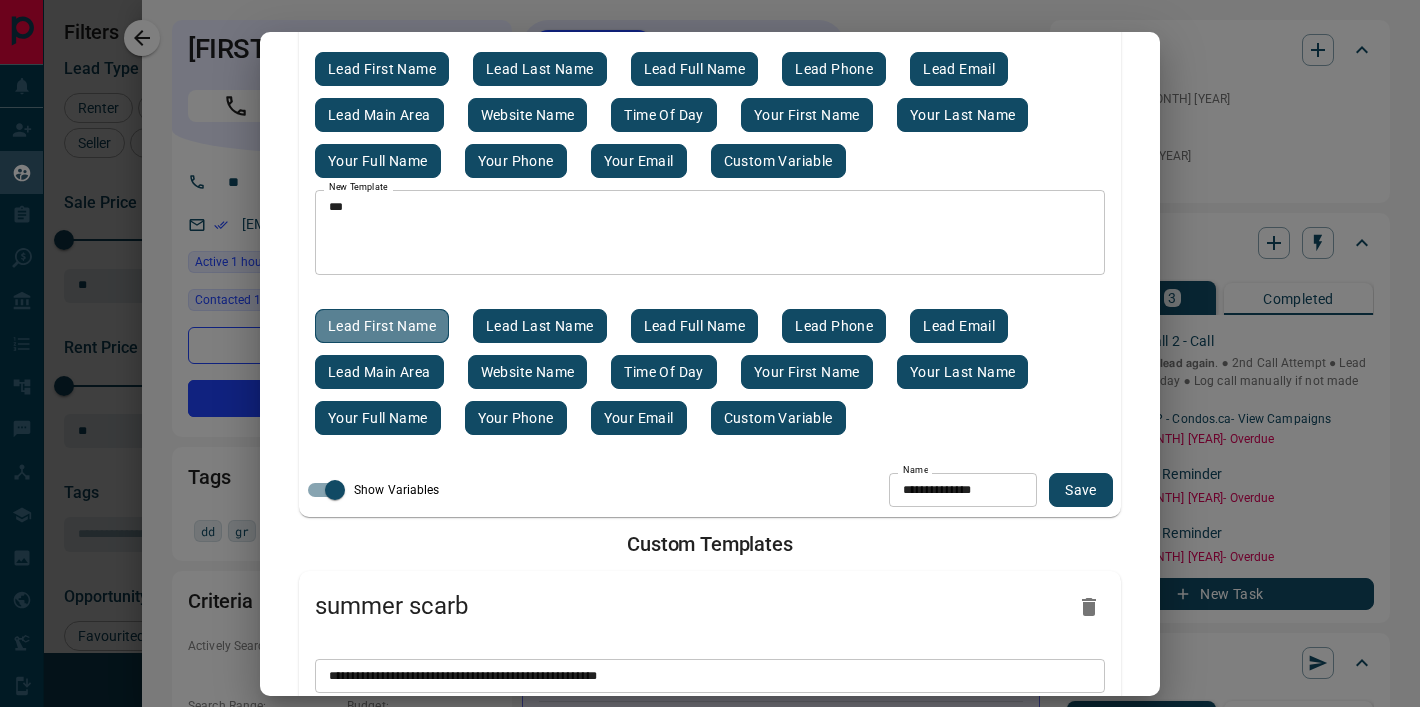 click on "Lead first name" at bounding box center (382, 326) 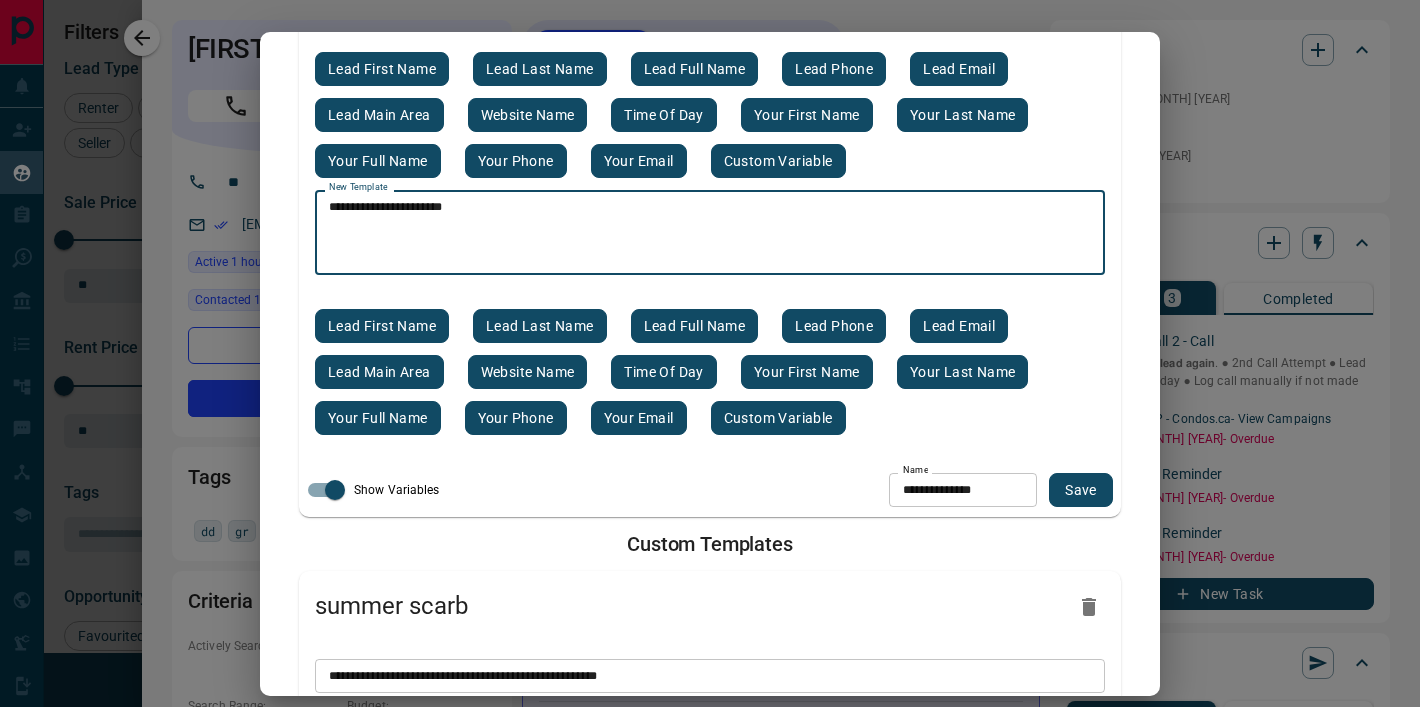 paste 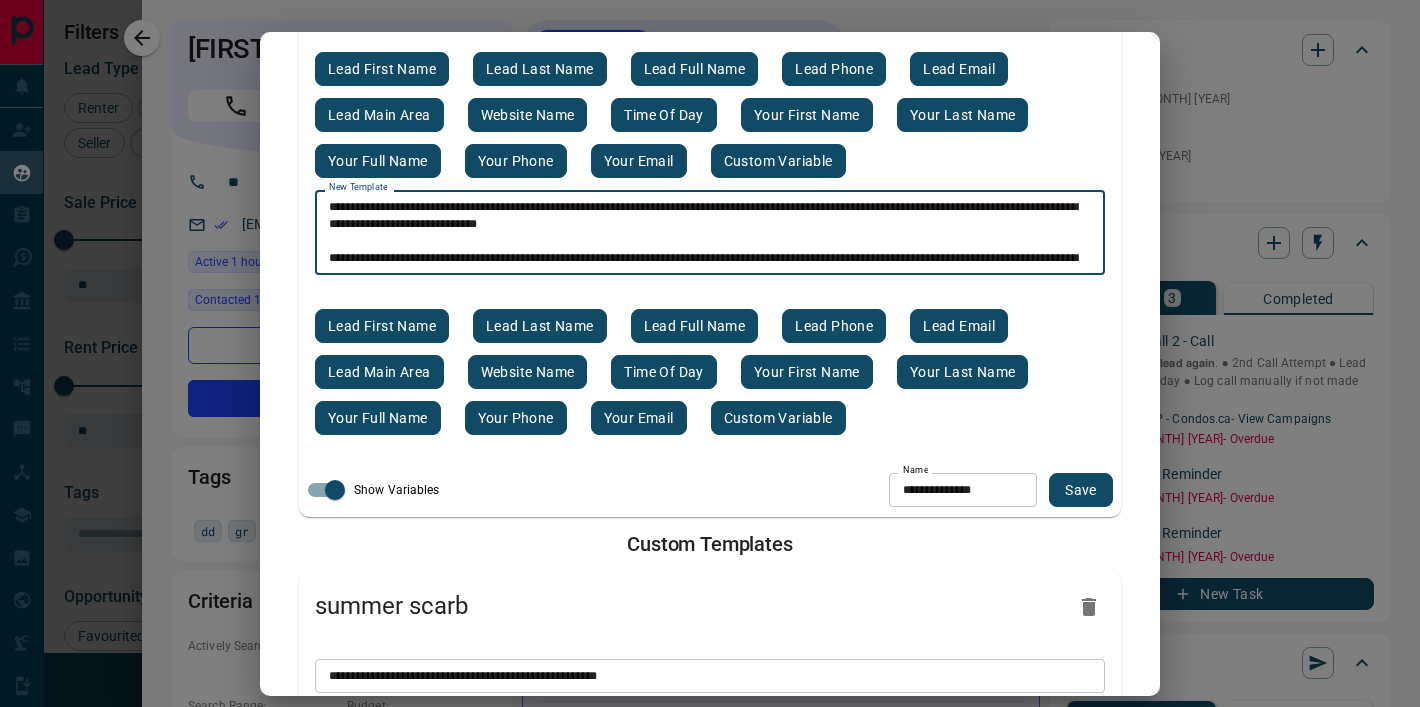 scroll, scrollTop: 172, scrollLeft: 0, axis: vertical 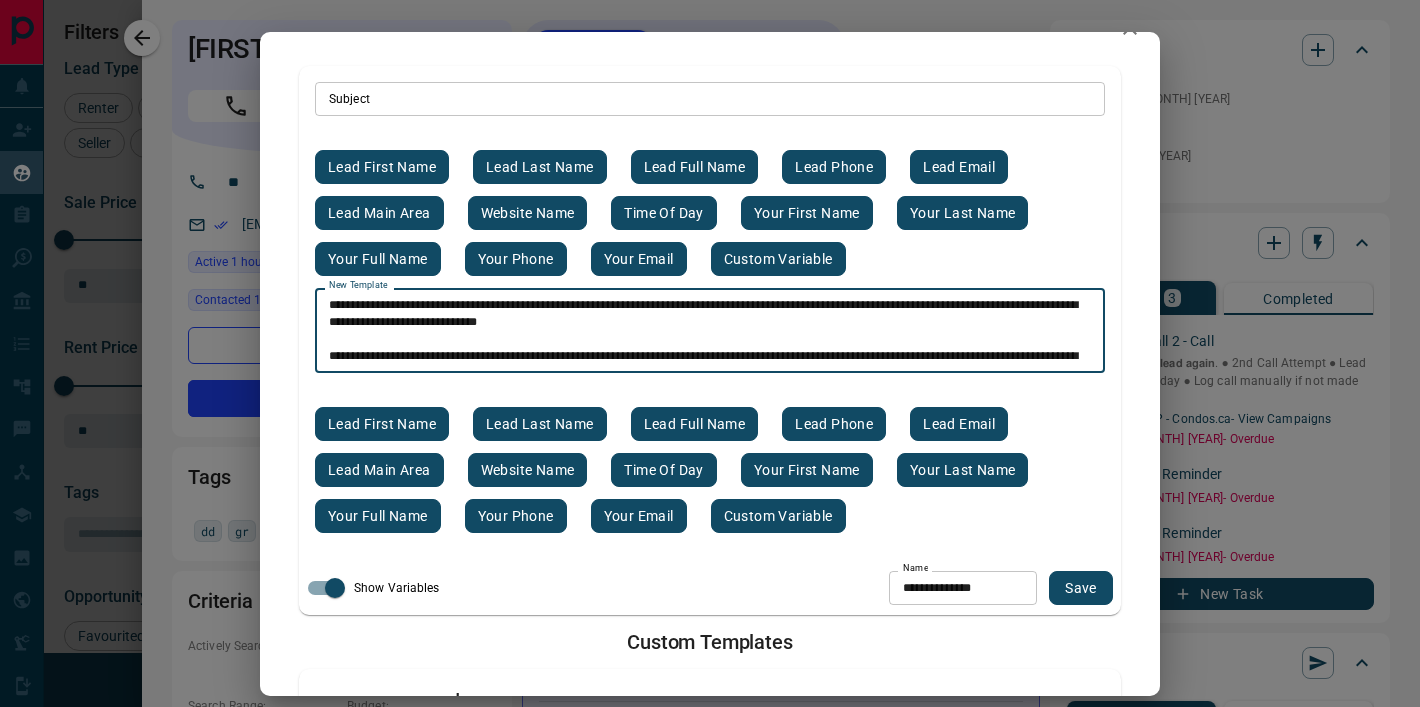 type 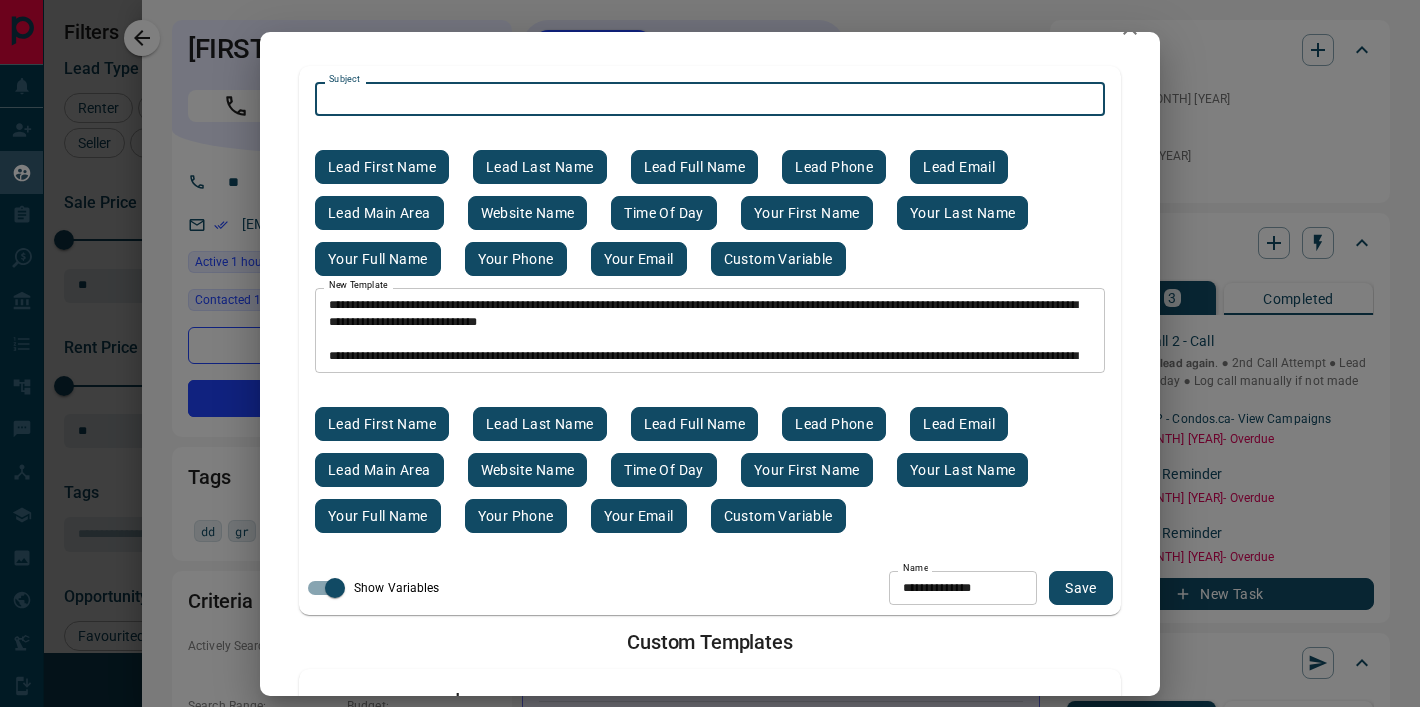 click on "Subject" at bounding box center (710, 99) 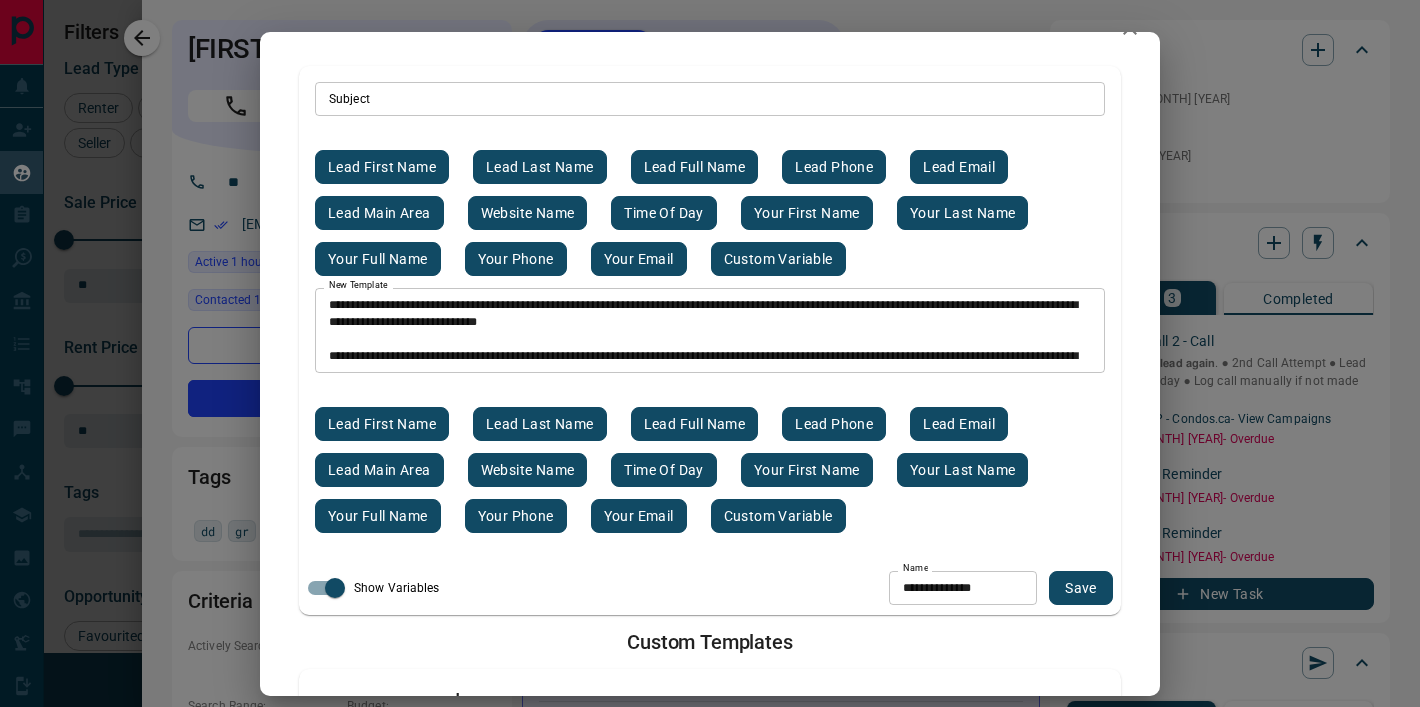 paste on "**********" 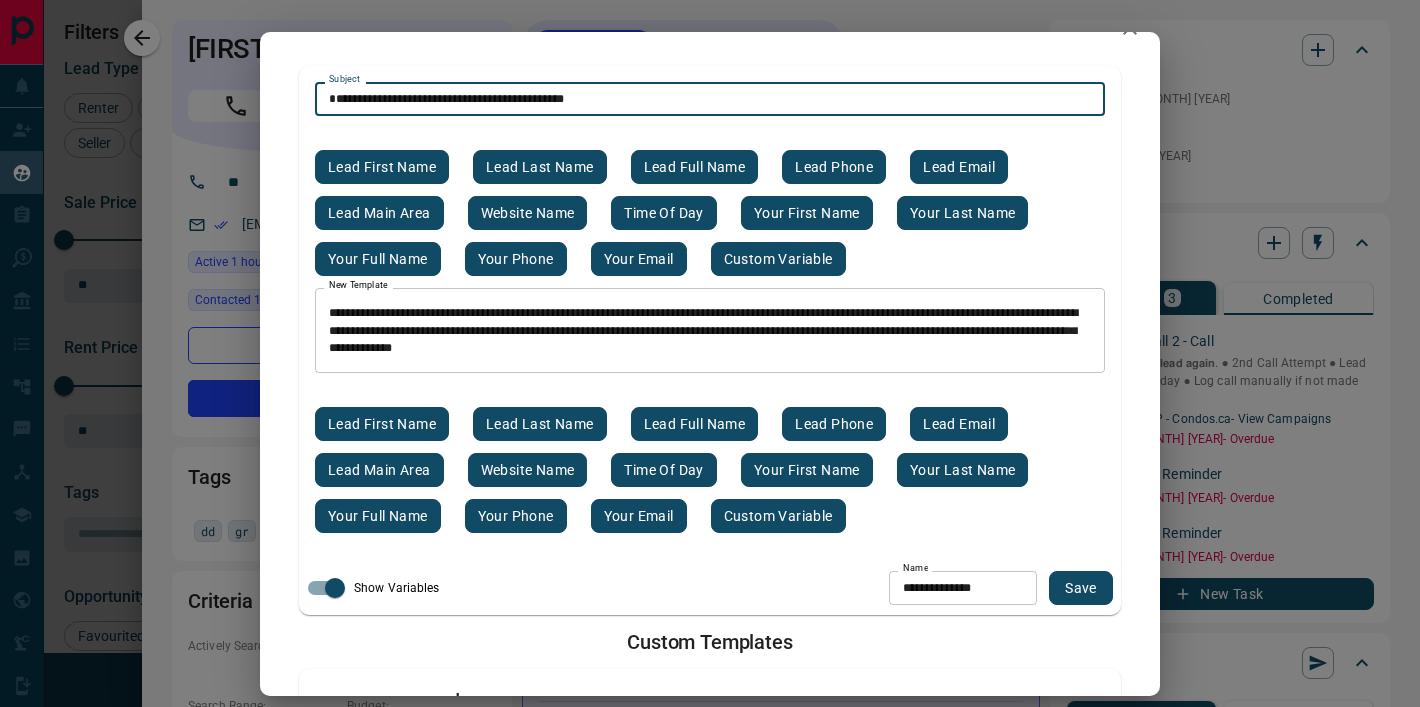 scroll, scrollTop: 30, scrollLeft: 0, axis: vertical 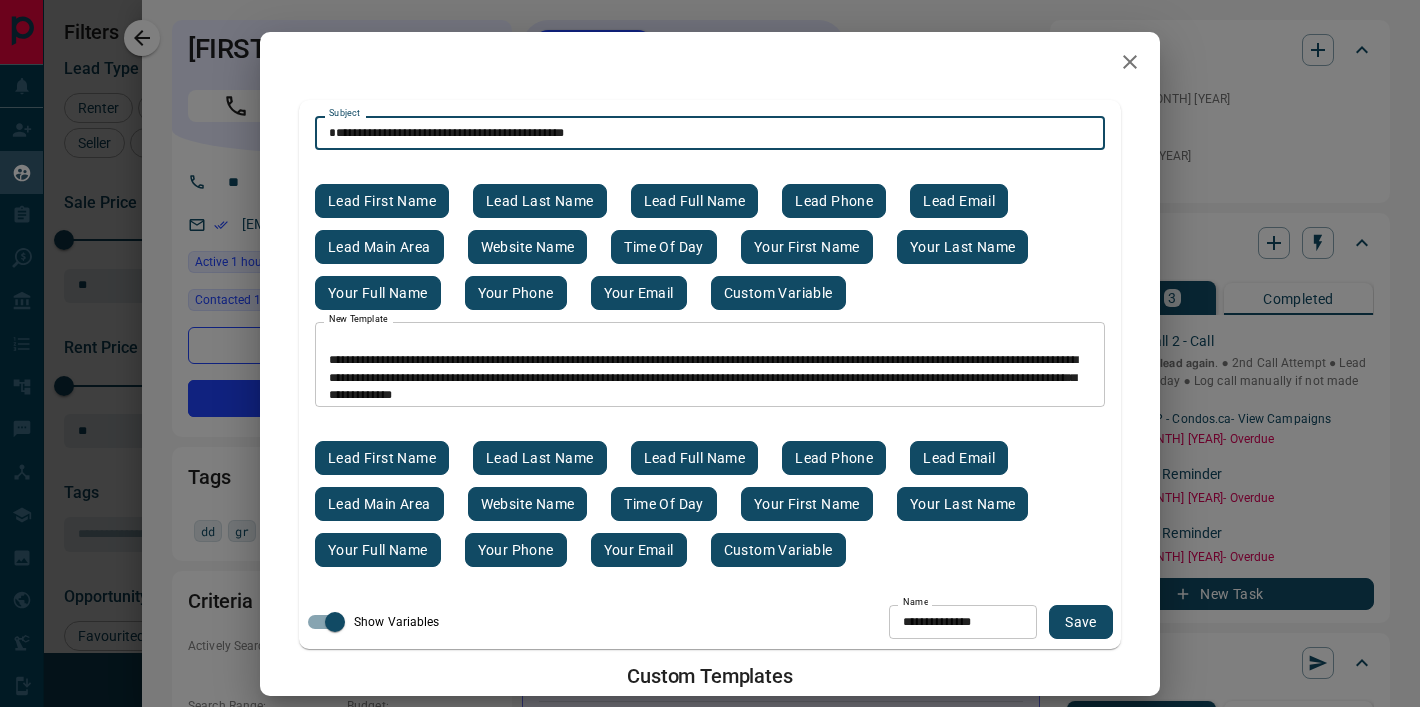 type on "**********" 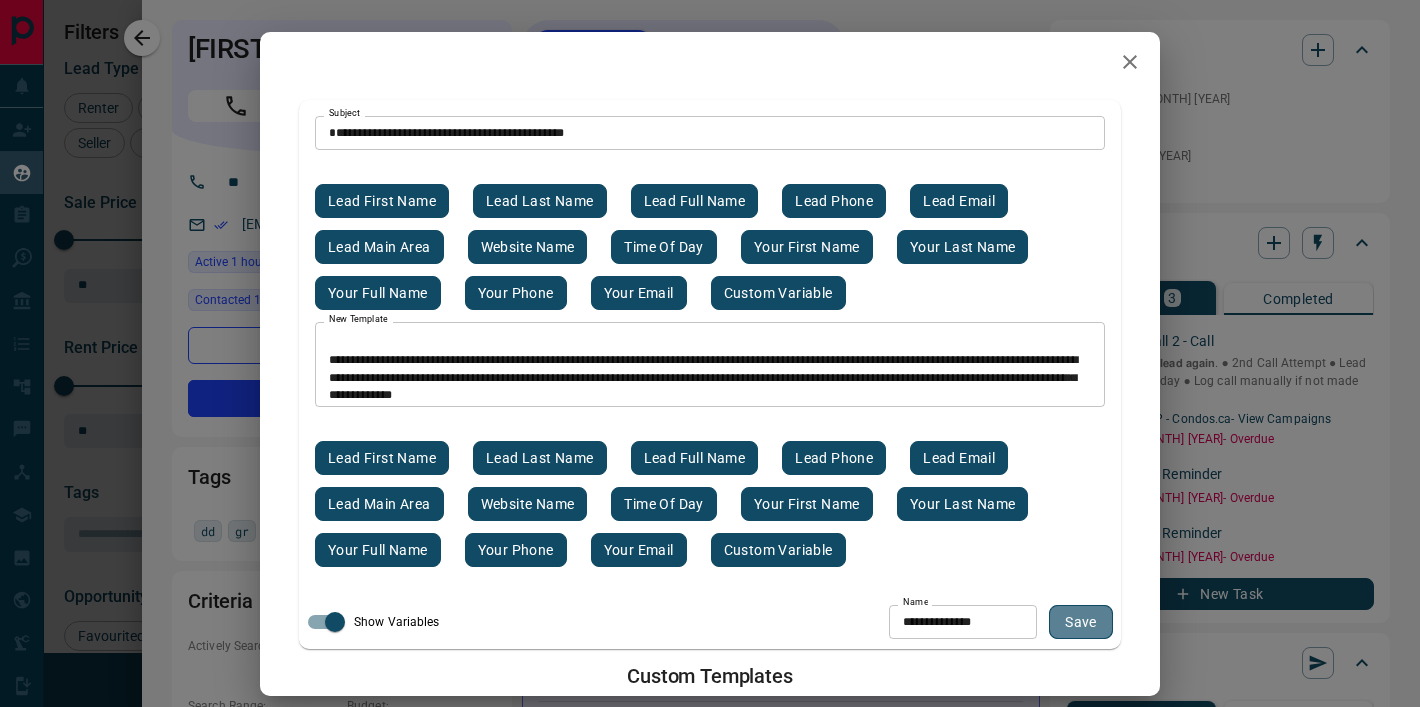 click on "Save" at bounding box center (1081, 622) 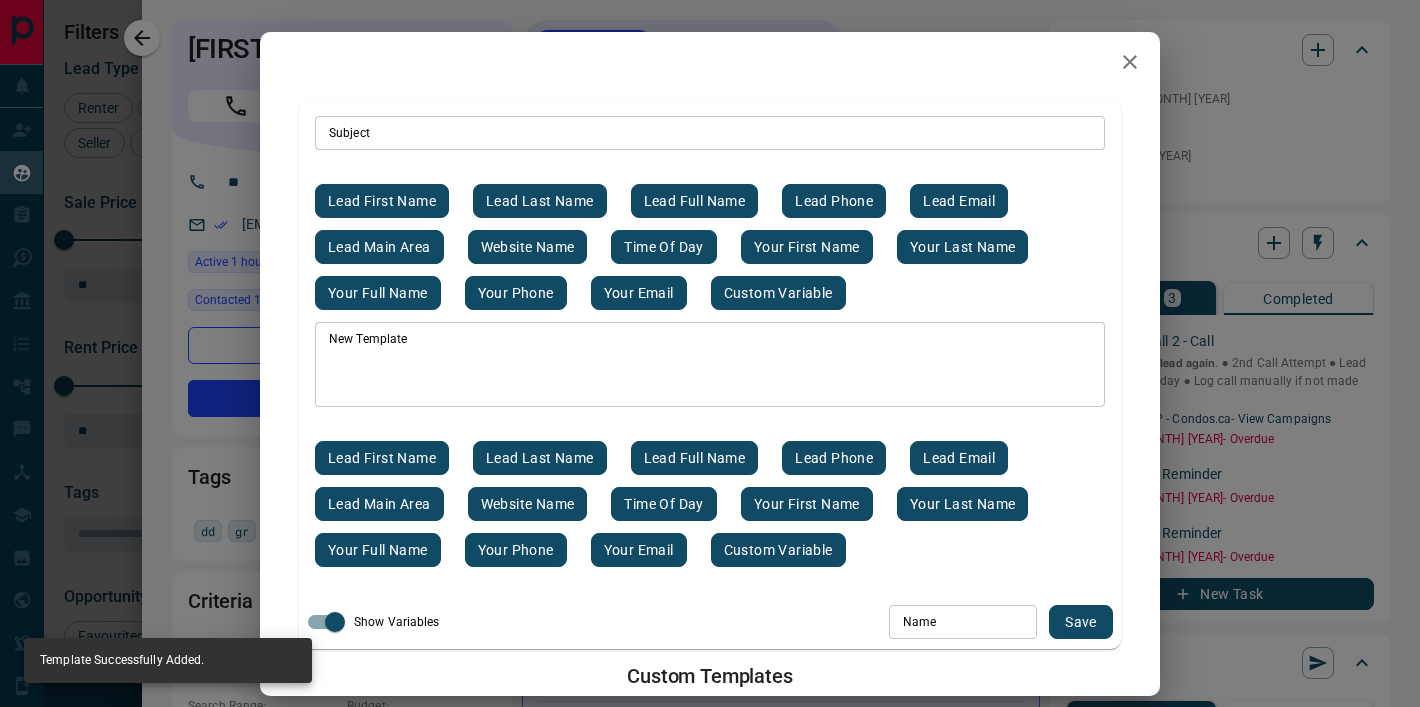scroll, scrollTop: 0, scrollLeft: 0, axis: both 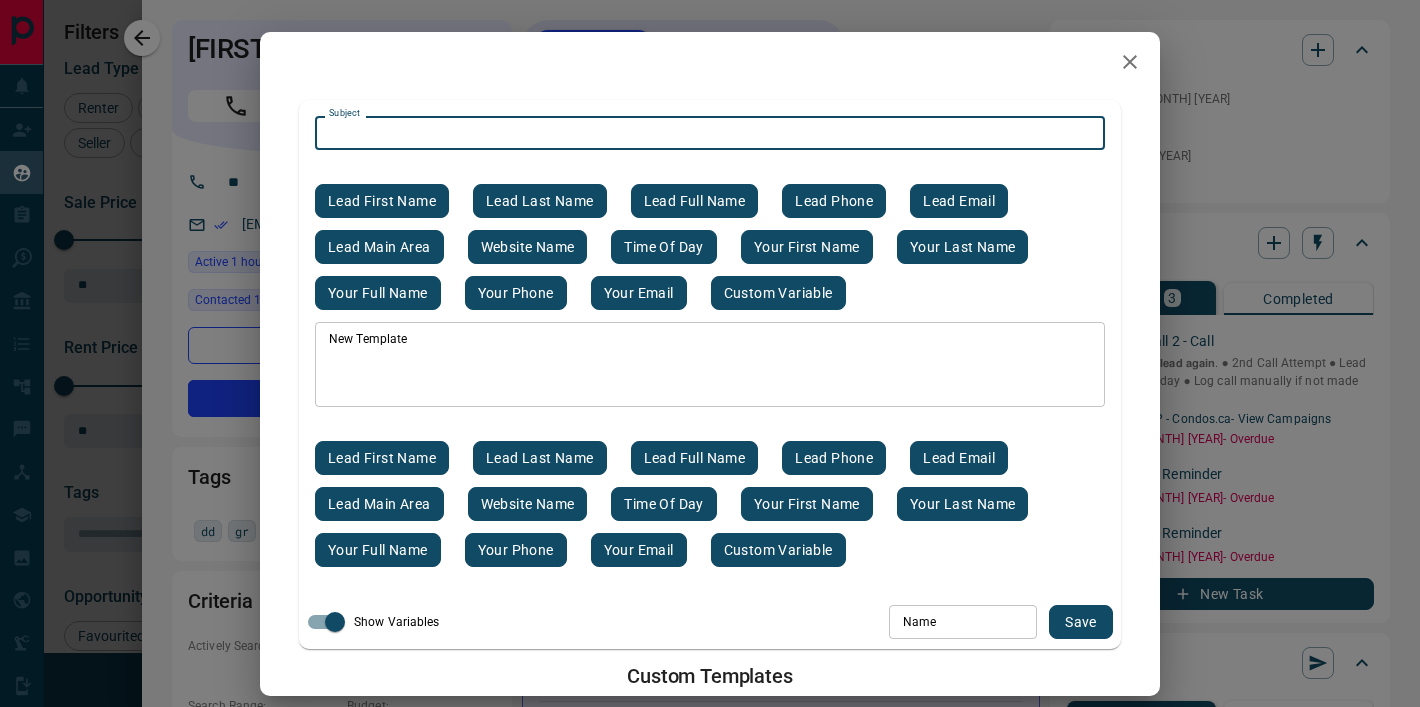 click on "Subject" at bounding box center (710, 133) 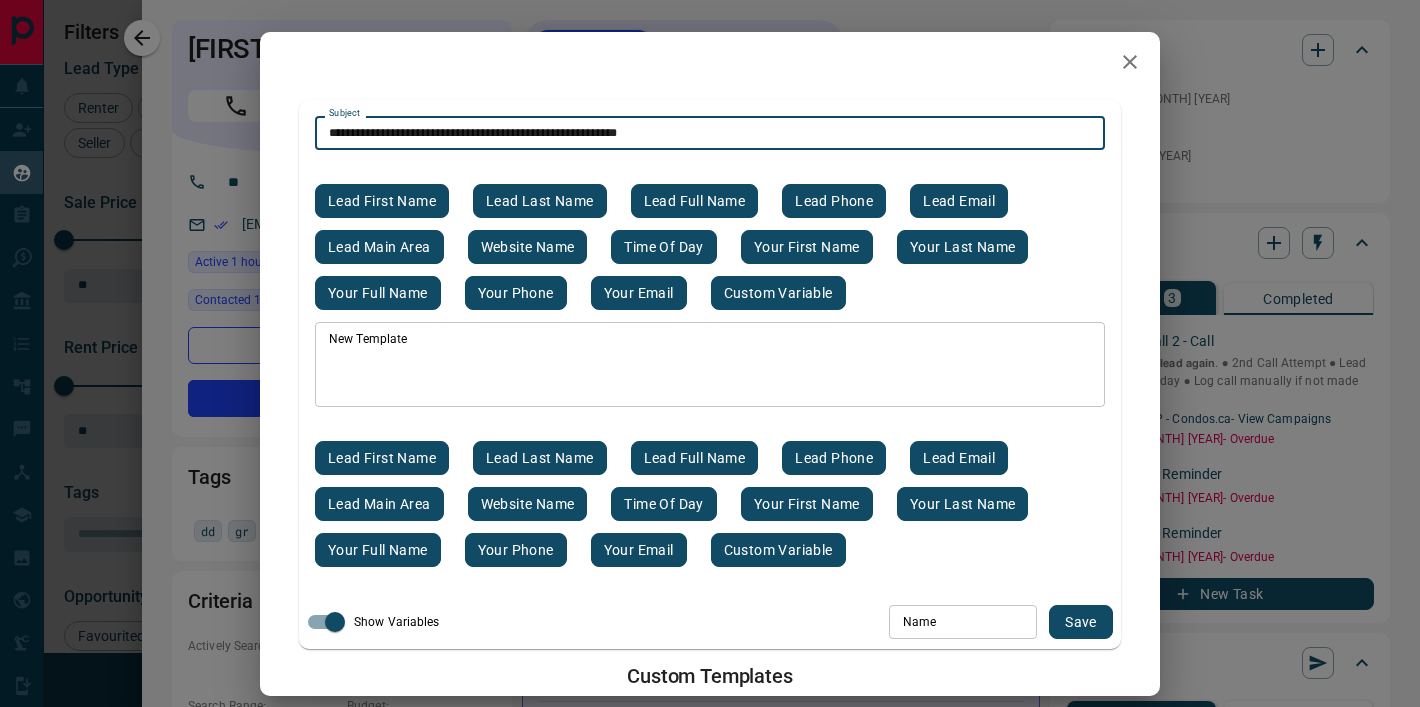 type on "**********" 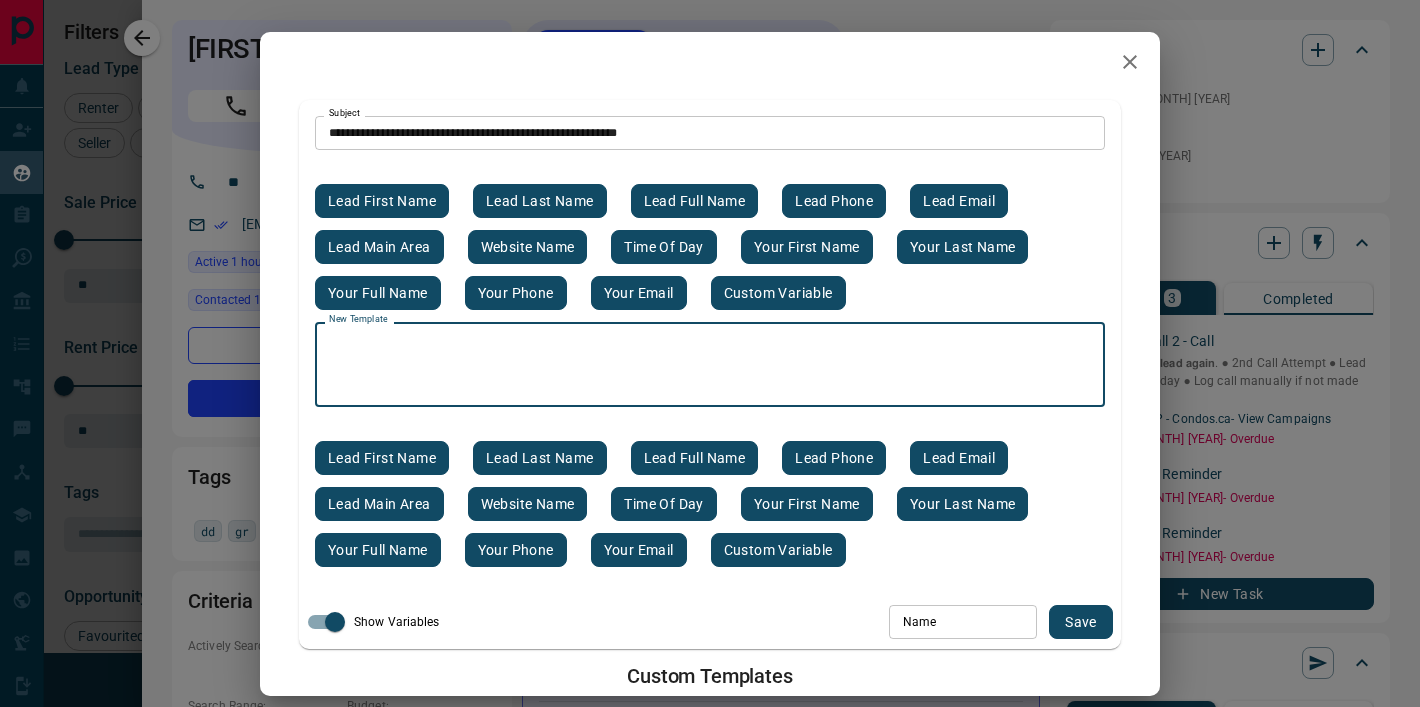 click on "New Template" at bounding box center [710, 365] 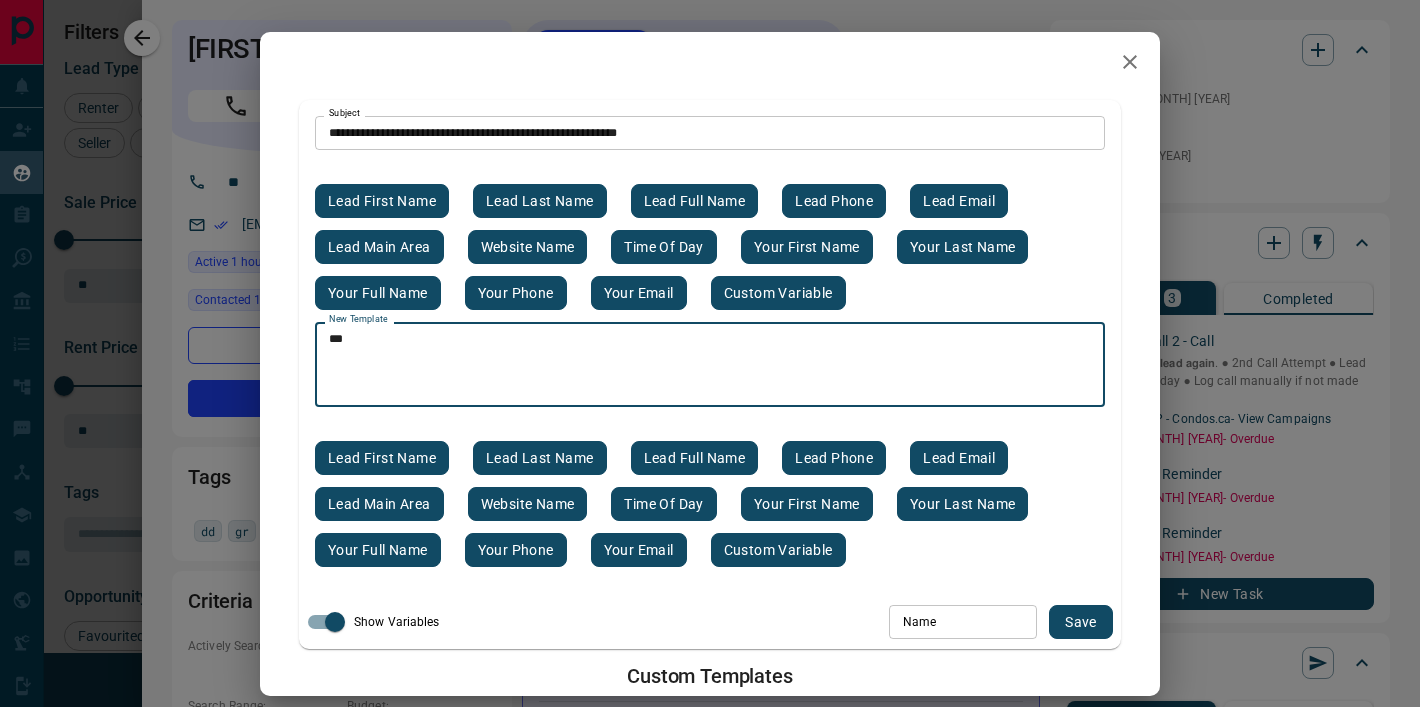 click on "Lead first name" at bounding box center [382, 458] 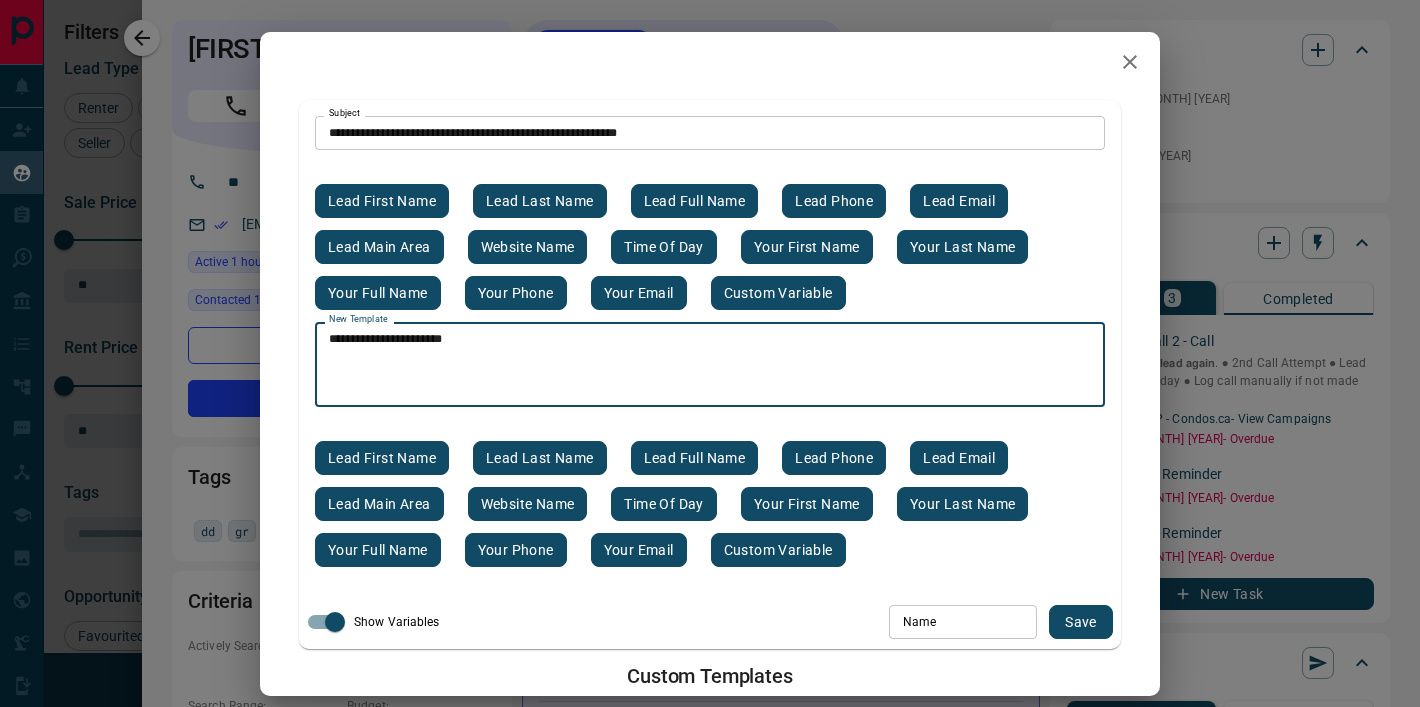 paste on "**********" 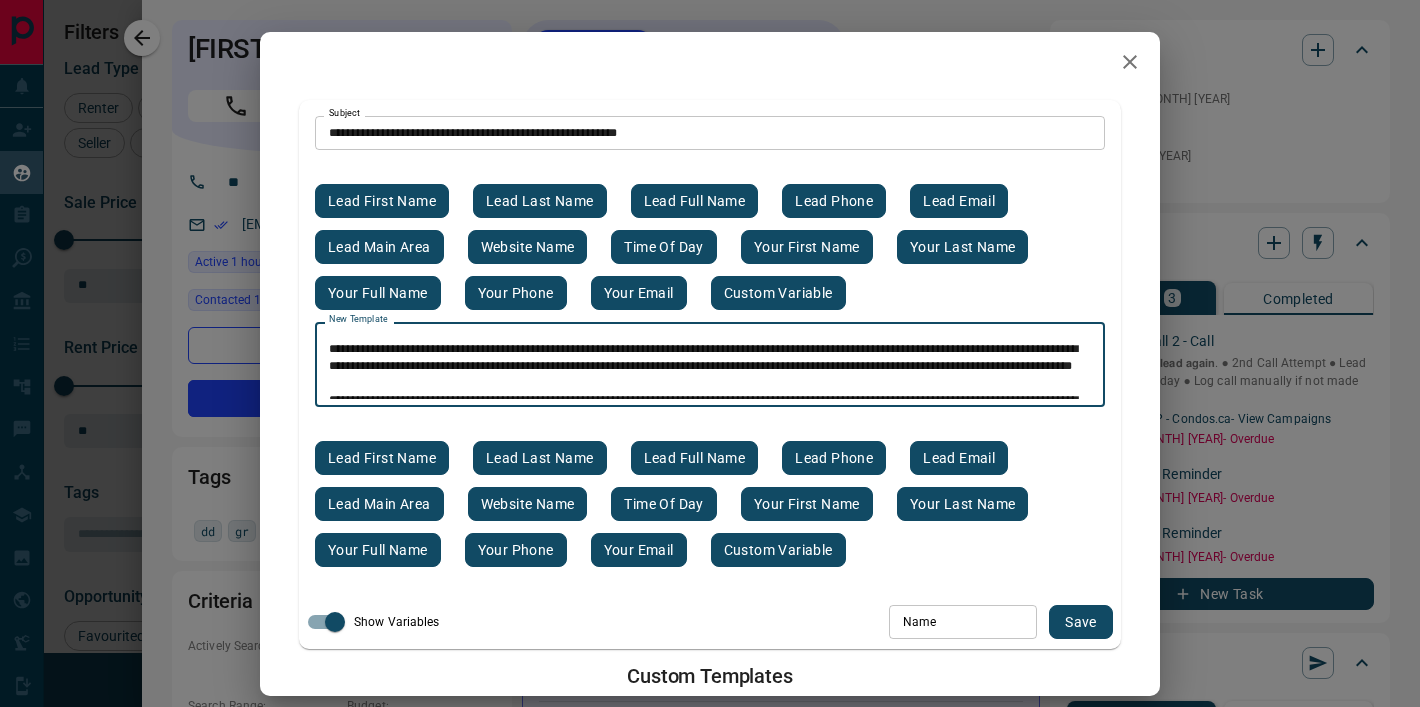 scroll, scrollTop: 0, scrollLeft: 0, axis: both 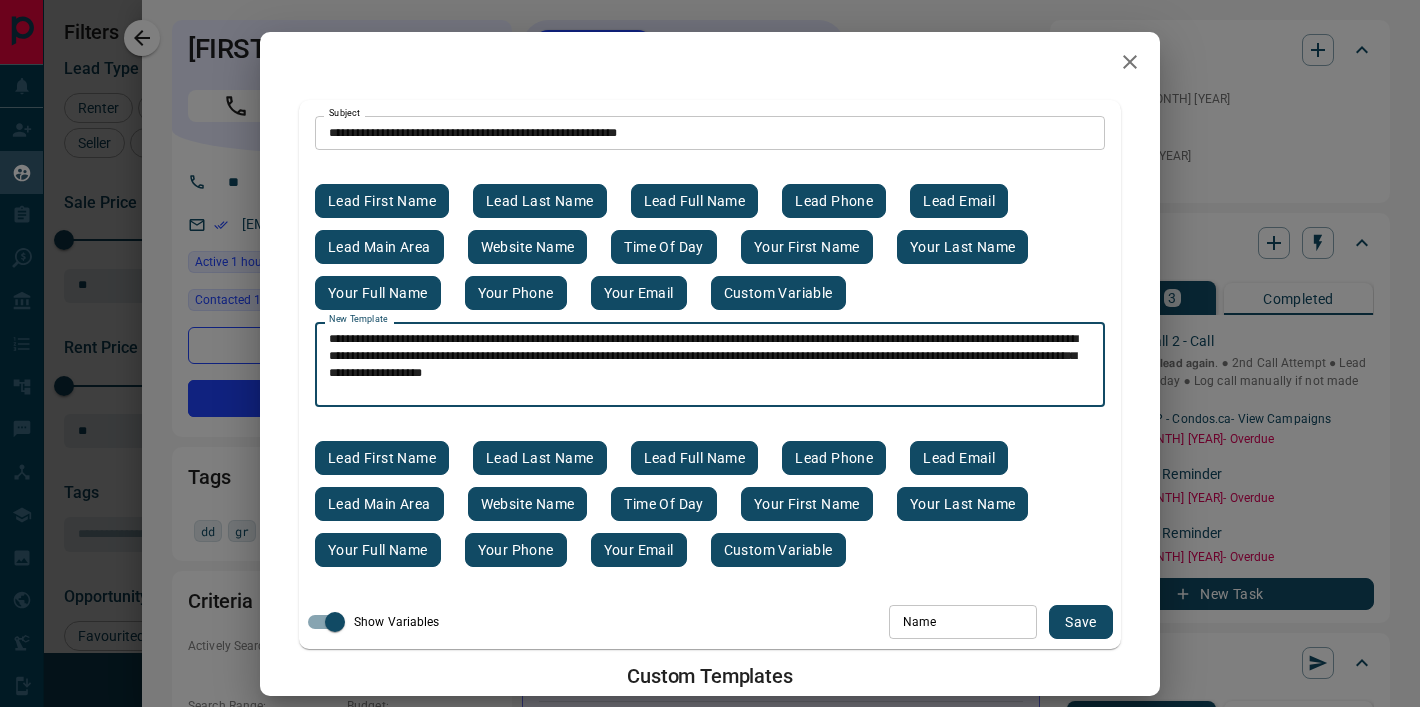 type 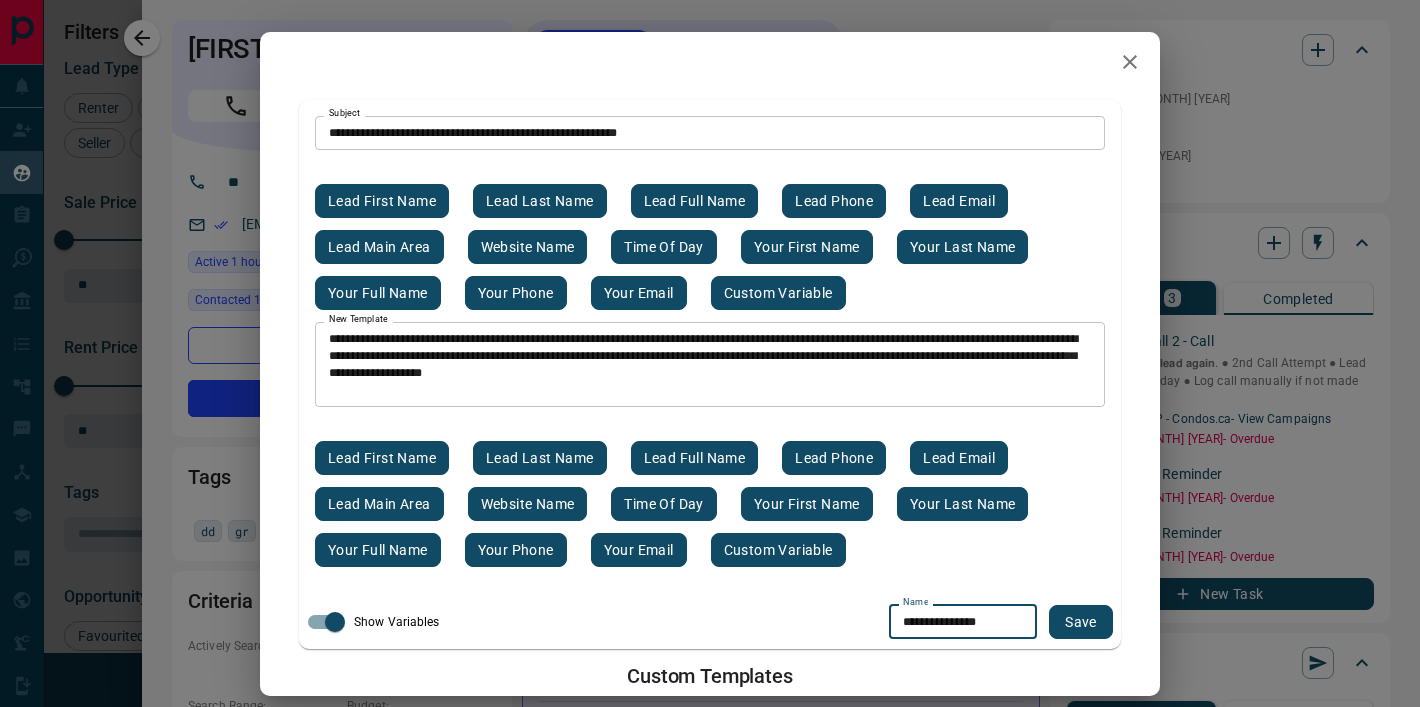 type on "**********" 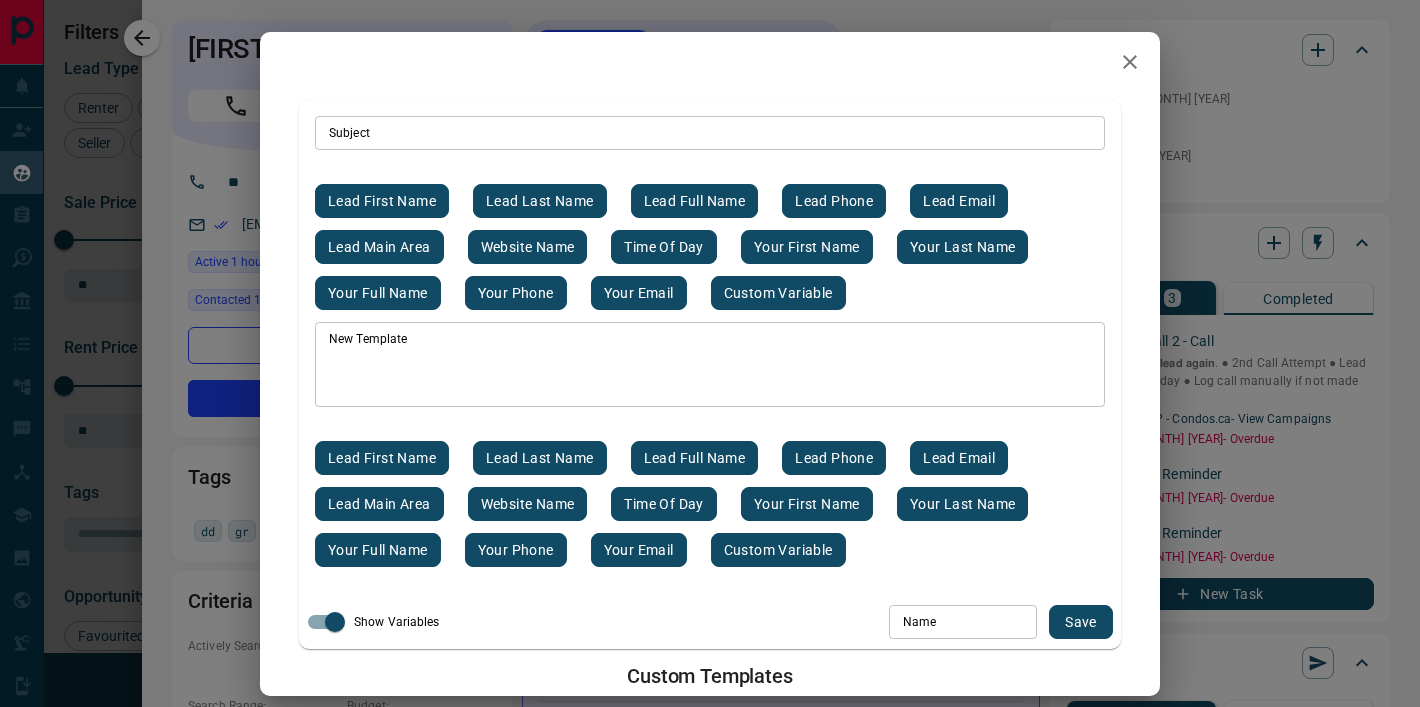 click on "Subject" at bounding box center [710, 133] 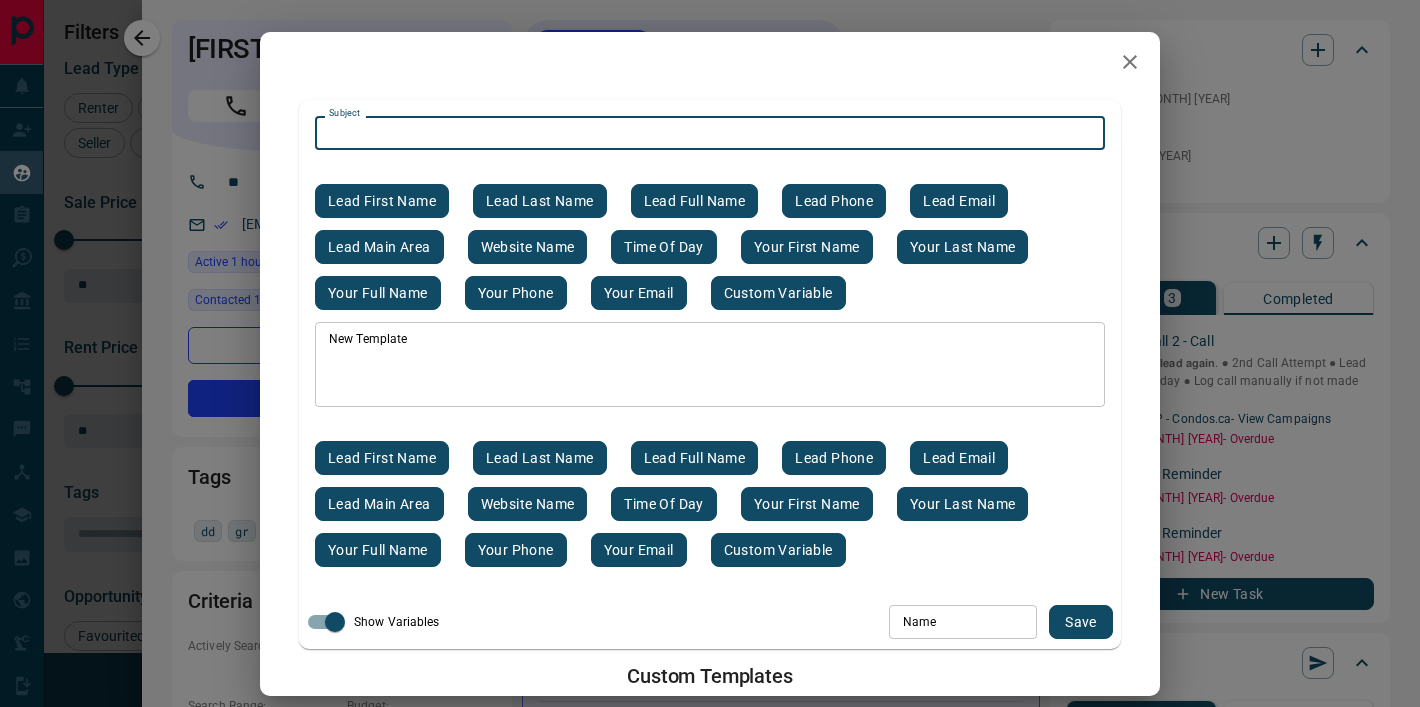 paste on "**********" 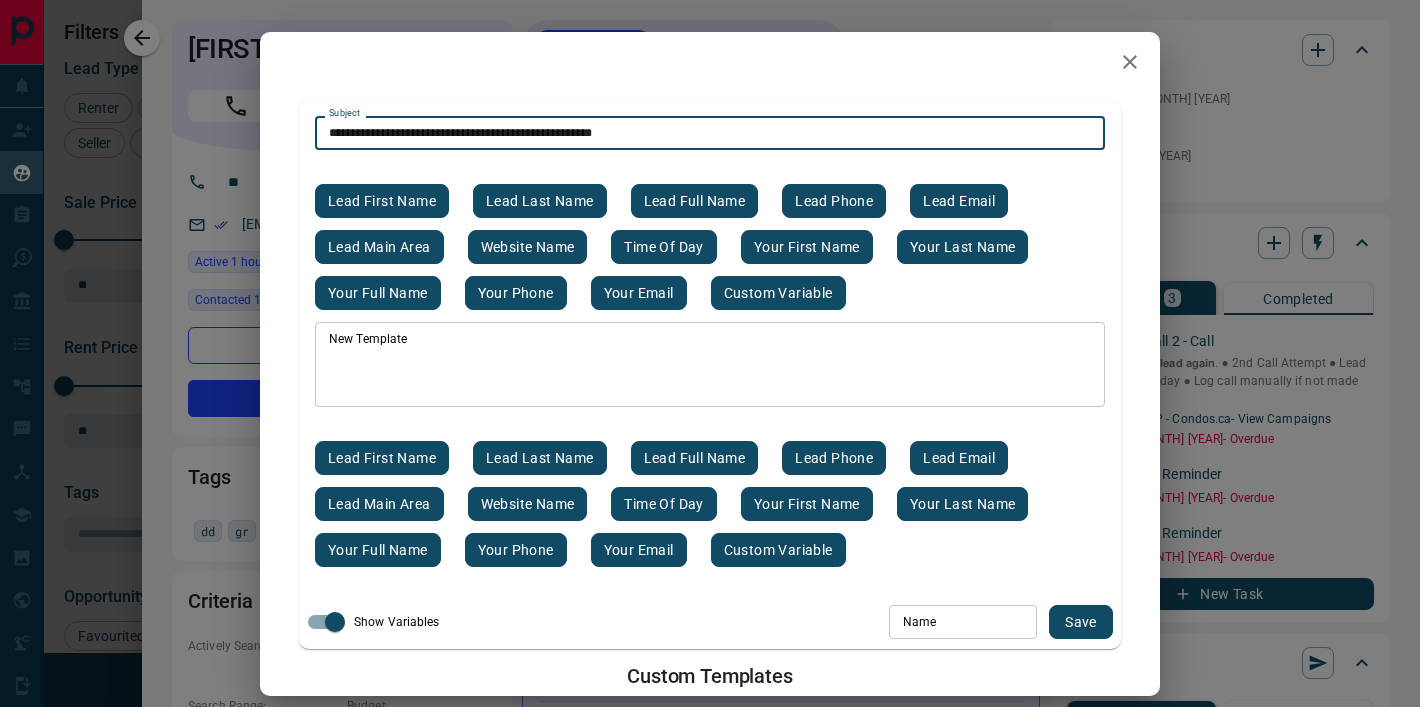 type on "**********" 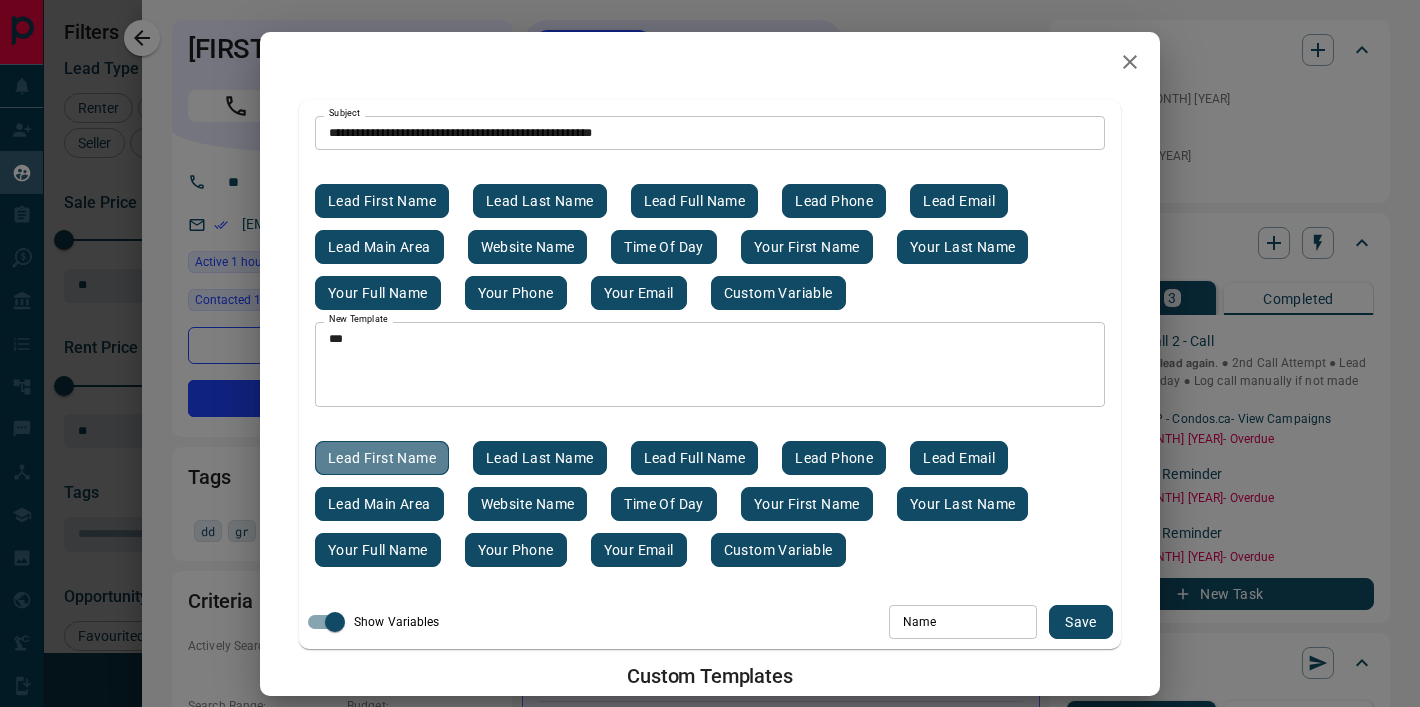 click on "Lead first name" at bounding box center (382, 458) 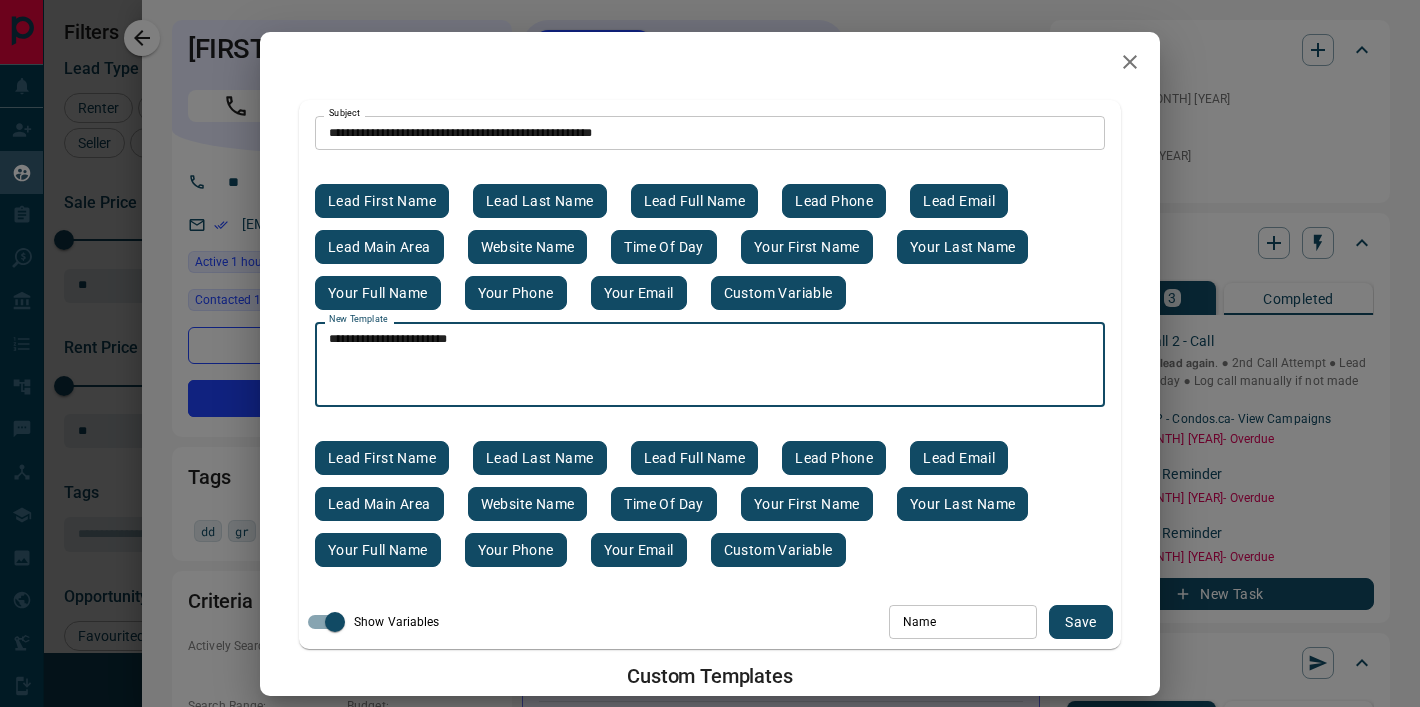 paste on "**********" 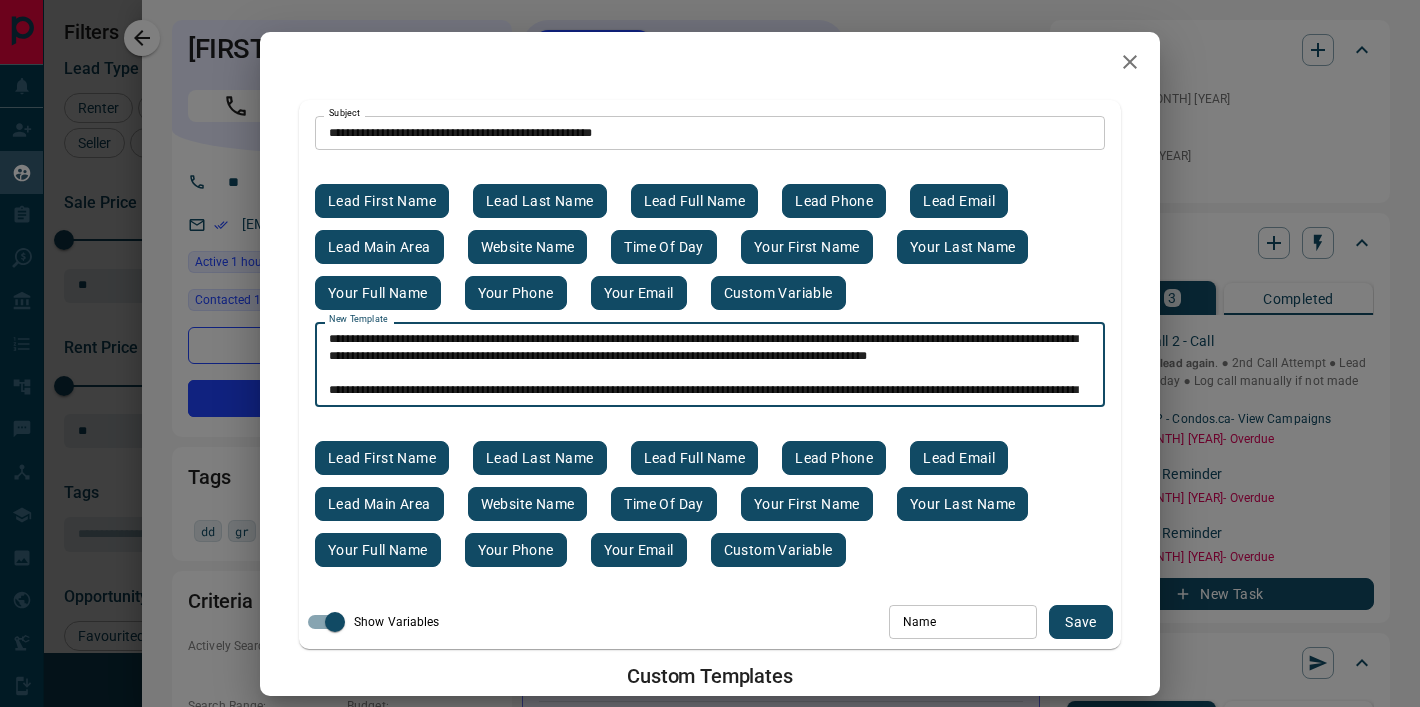 scroll, scrollTop: 139, scrollLeft: 0, axis: vertical 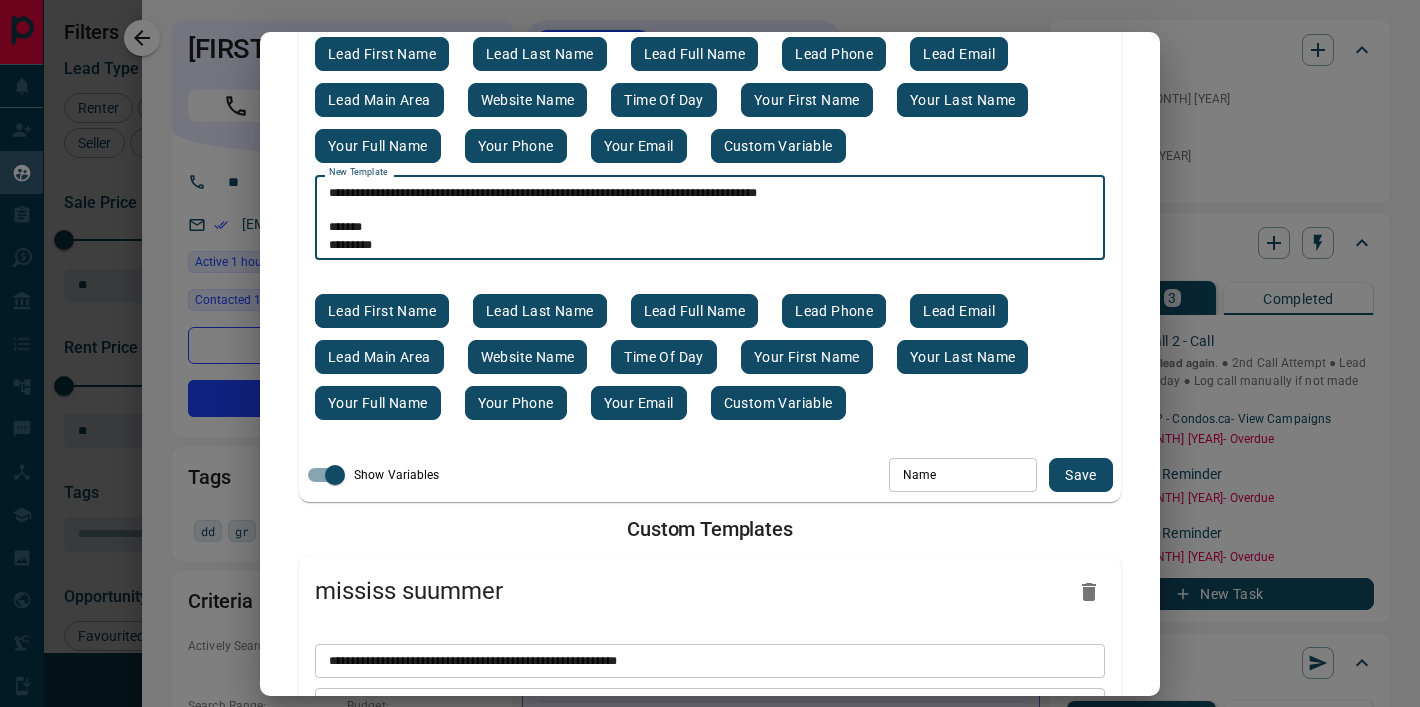 click at bounding box center (710, 218) 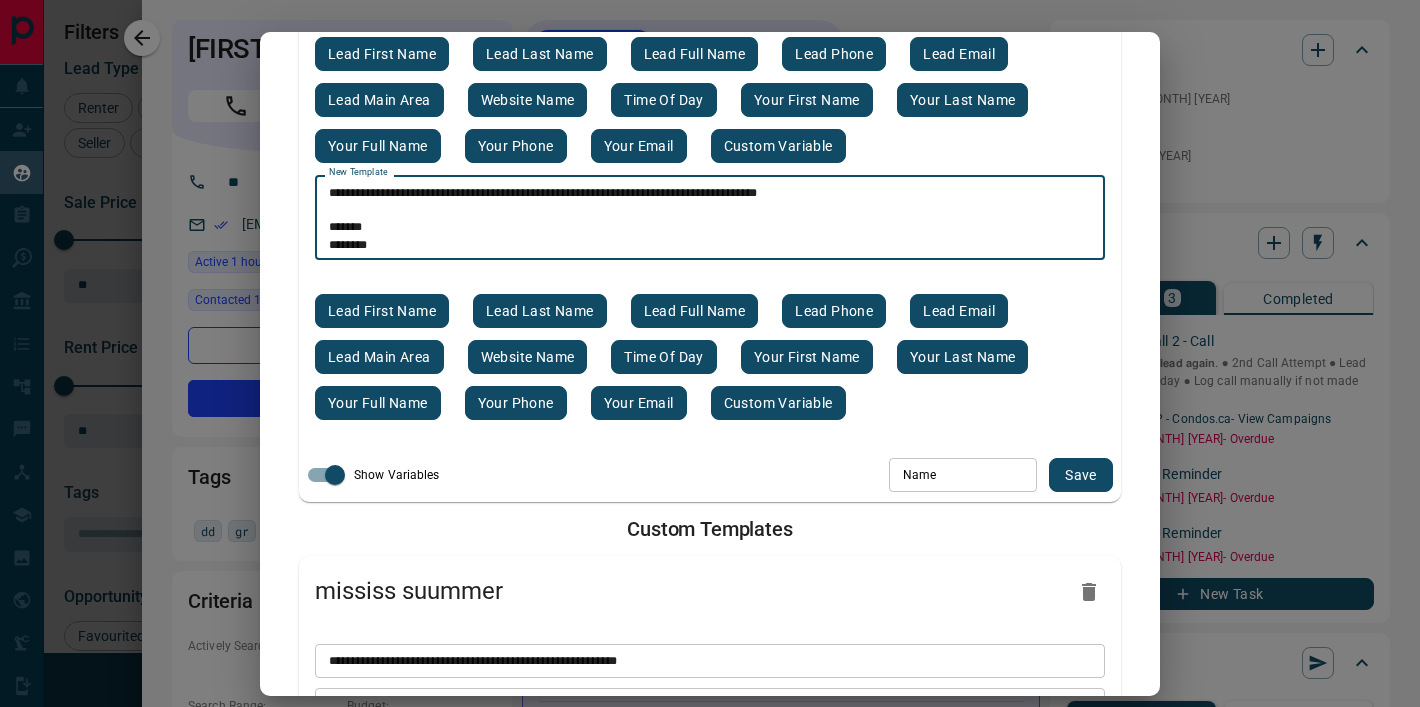 scroll, scrollTop: 156, scrollLeft: 0, axis: vertical 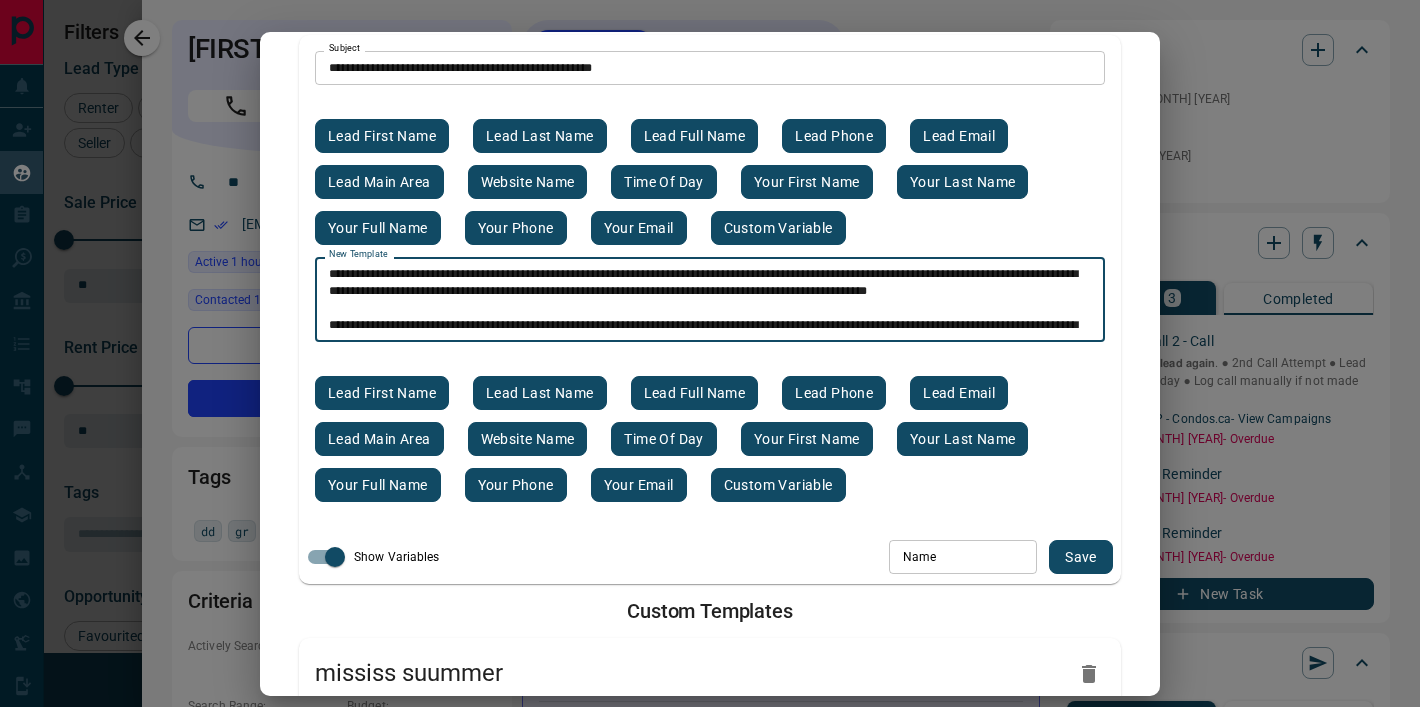type 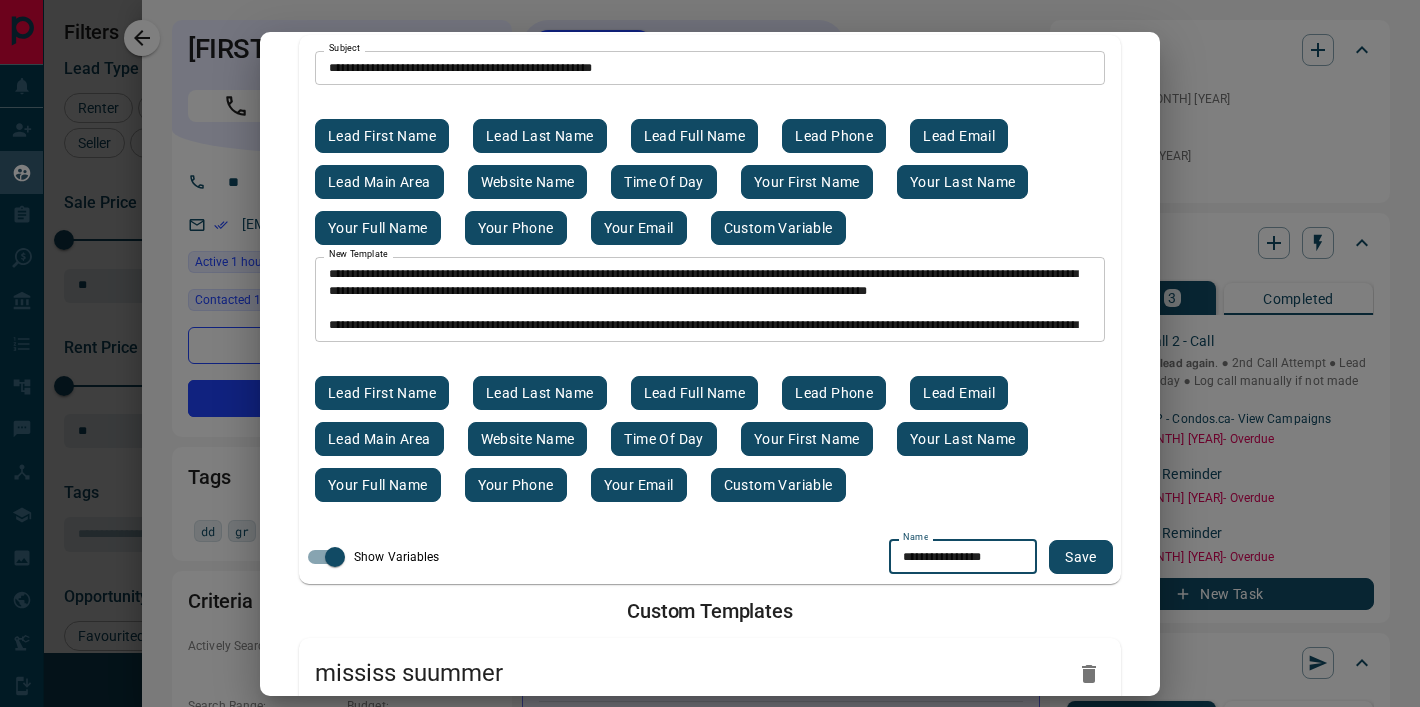 click on "**********" at bounding box center [963, 557] 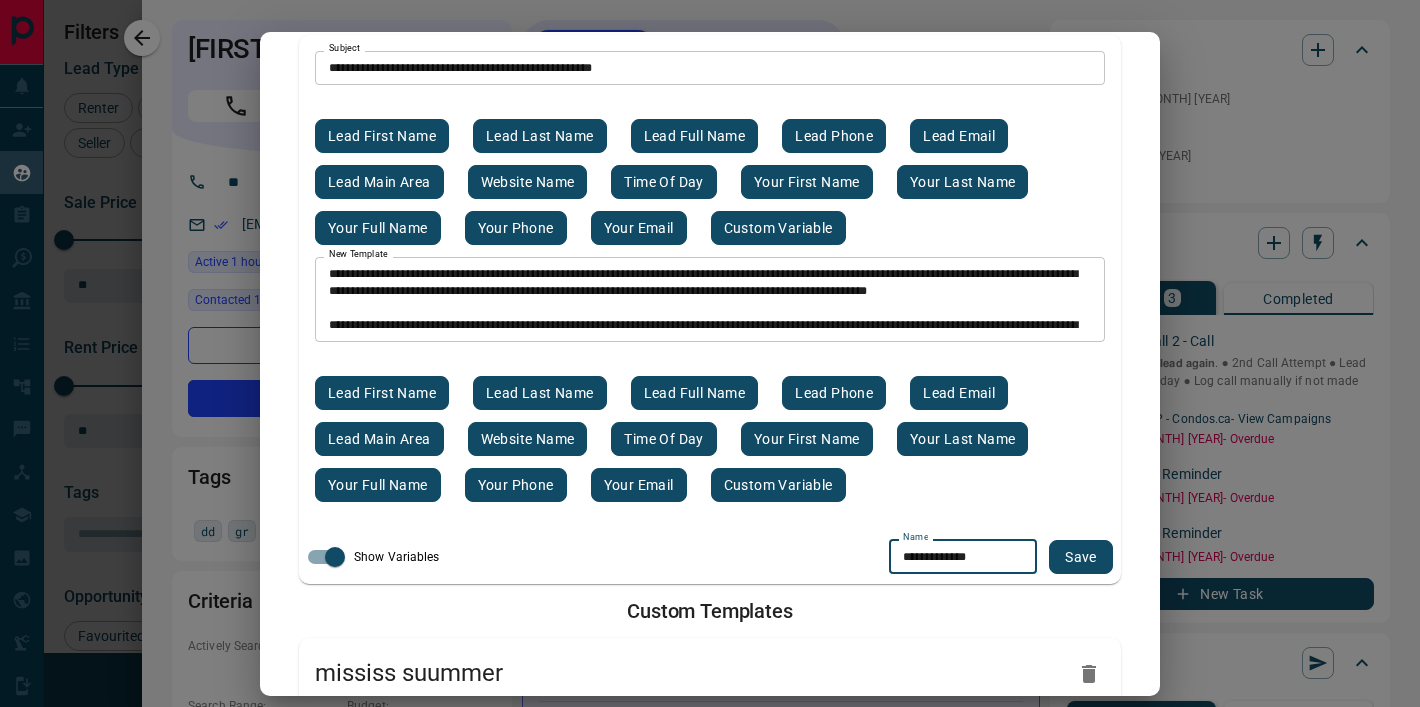 type on "**********" 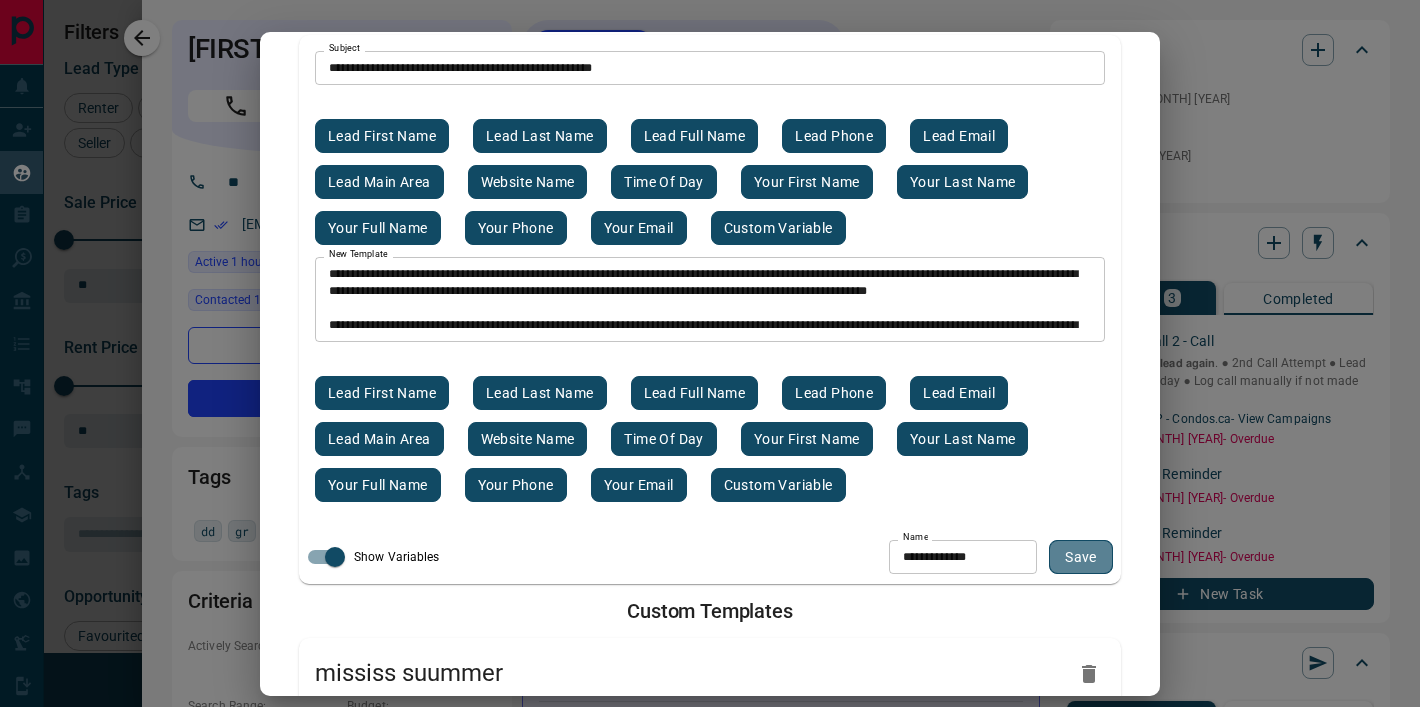 click on "Save" at bounding box center (1081, 557) 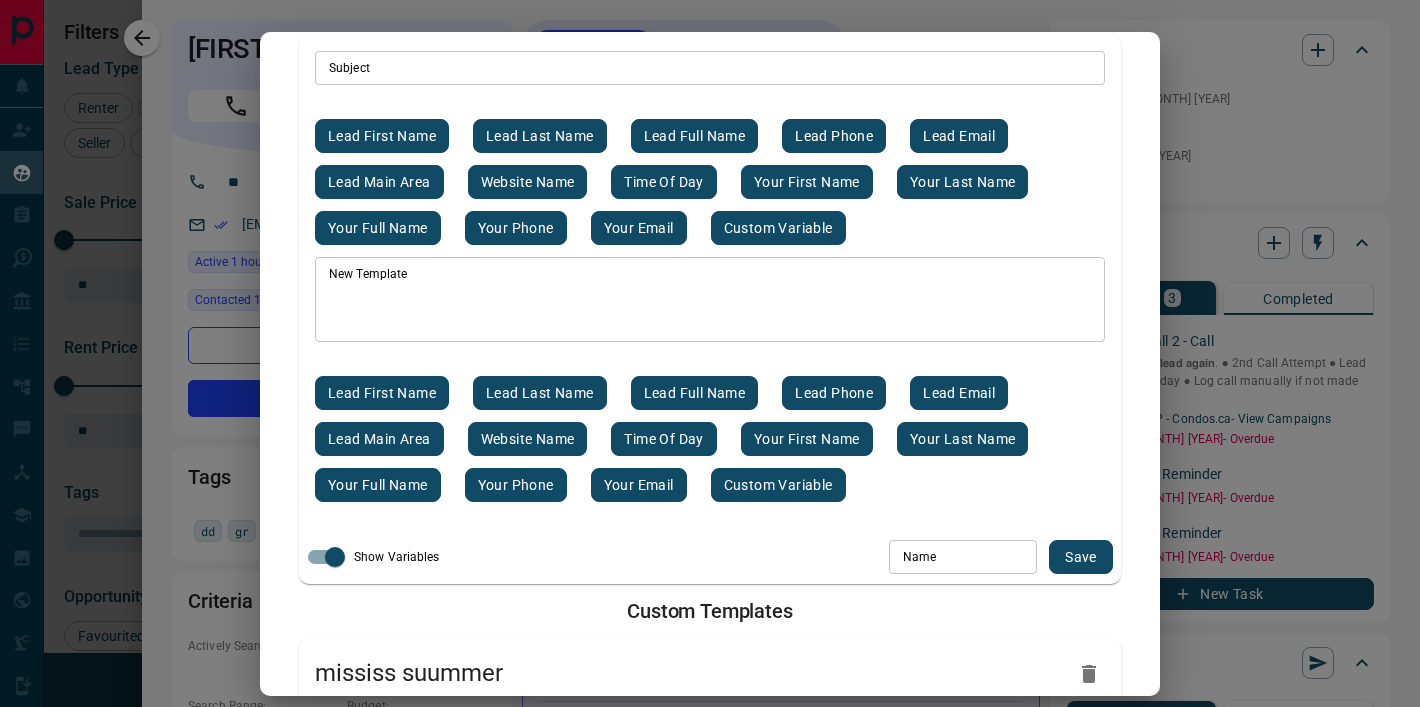 scroll, scrollTop: 0, scrollLeft: 0, axis: both 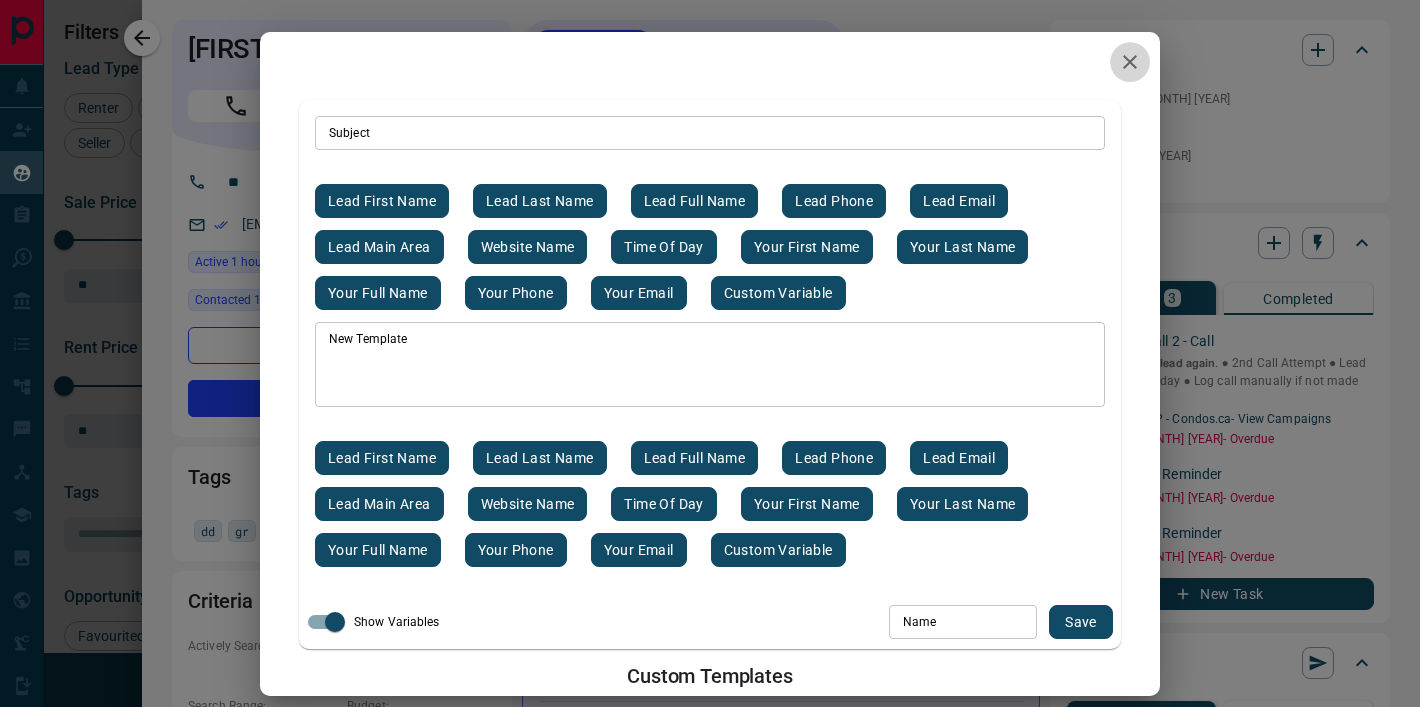 click 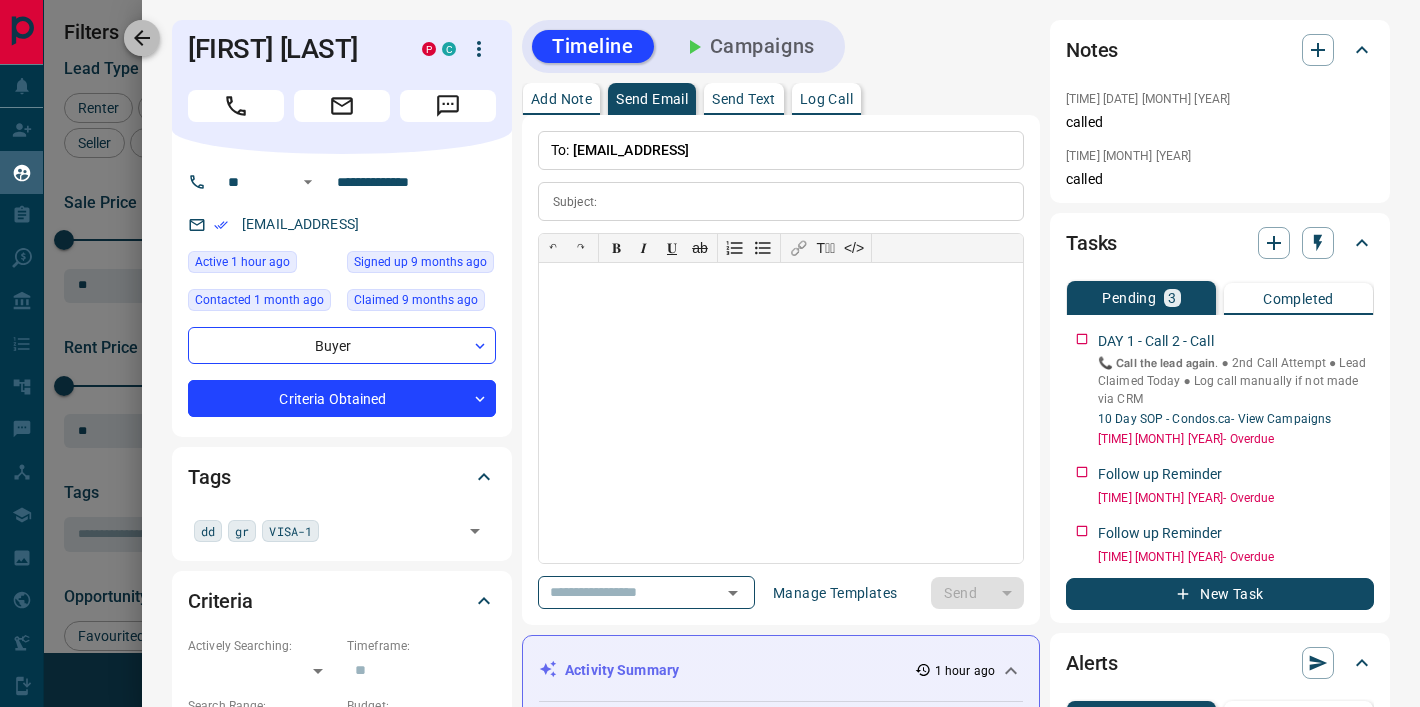click 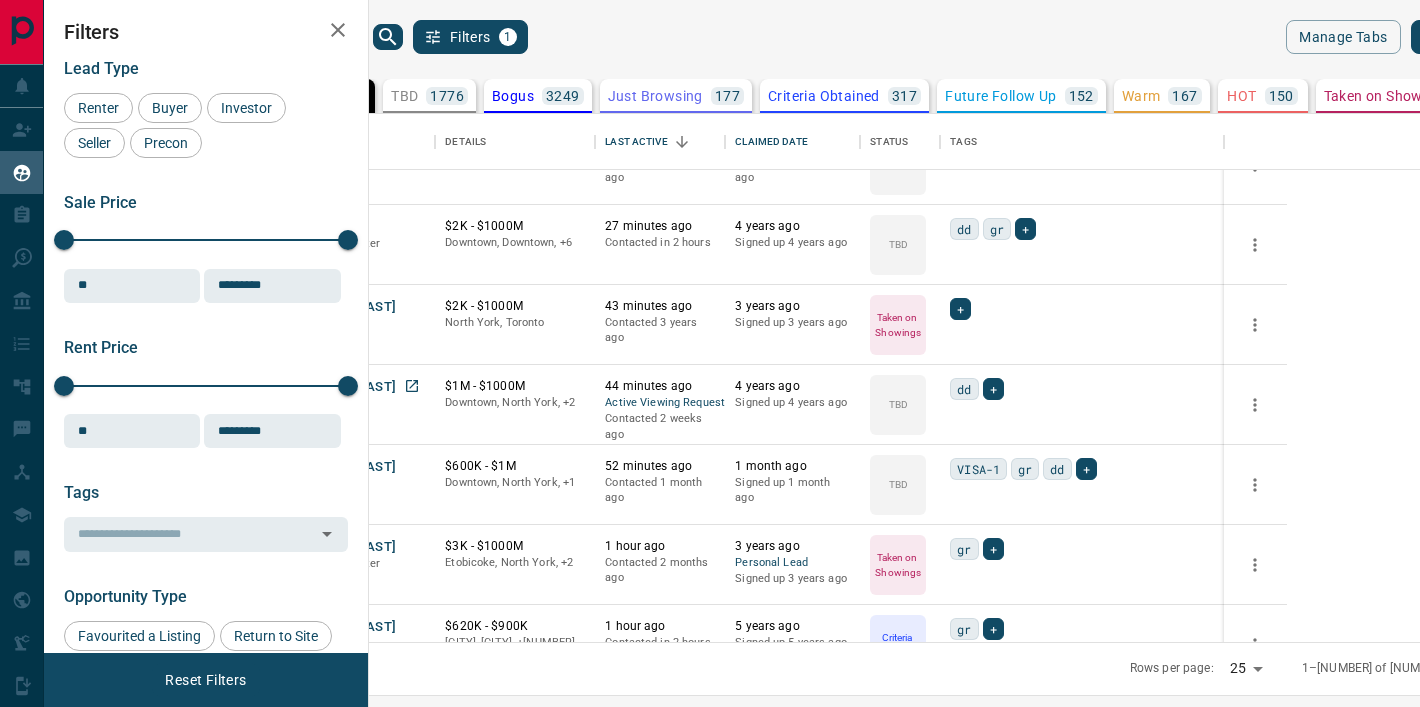 scroll, scrollTop: 123, scrollLeft: 0, axis: vertical 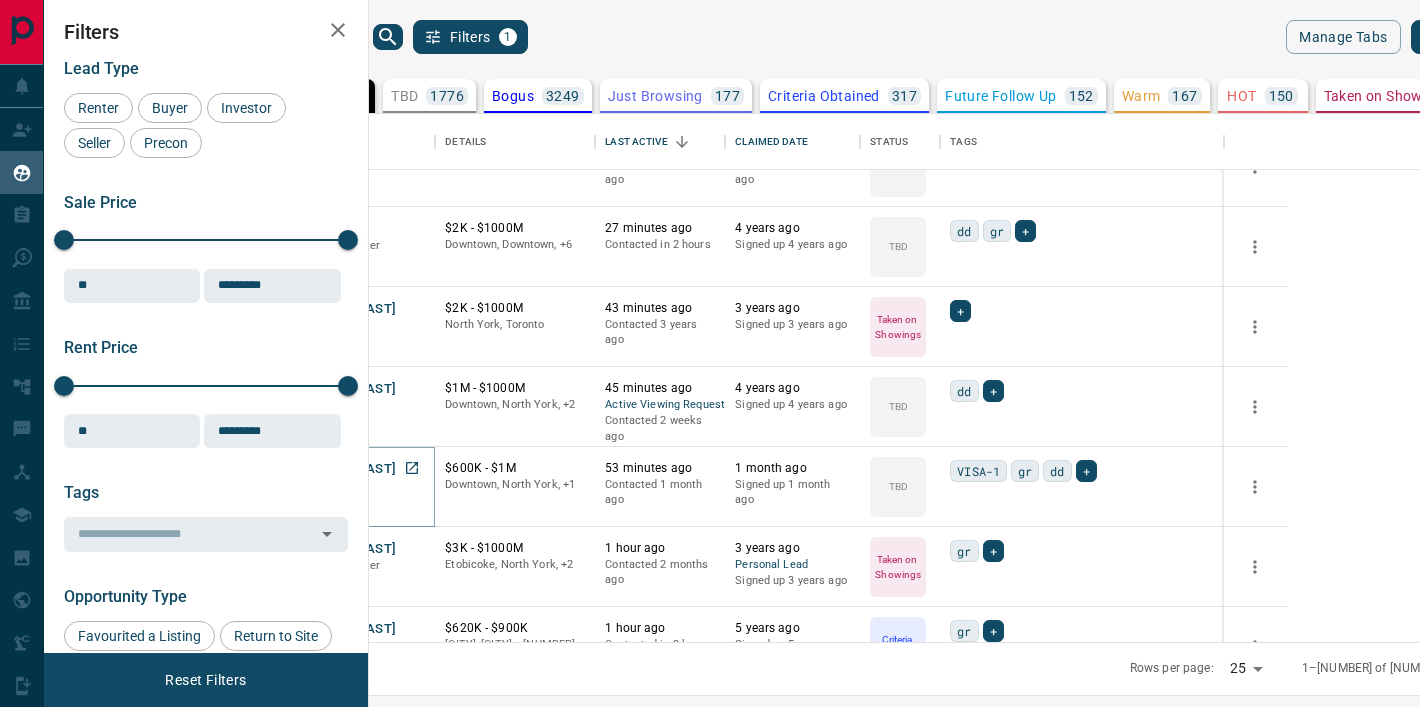 click on "[FIRST] [LAST]" at bounding box center (350, 469) 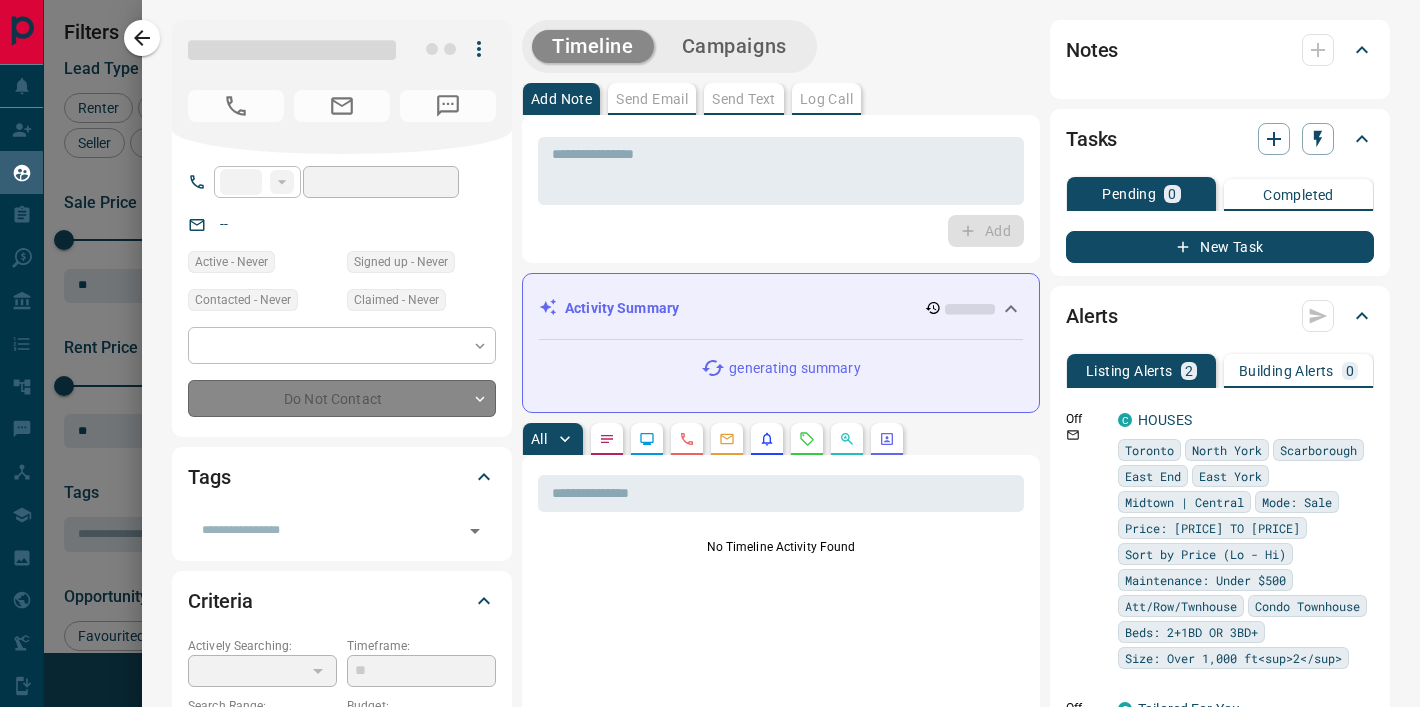 type on "**" 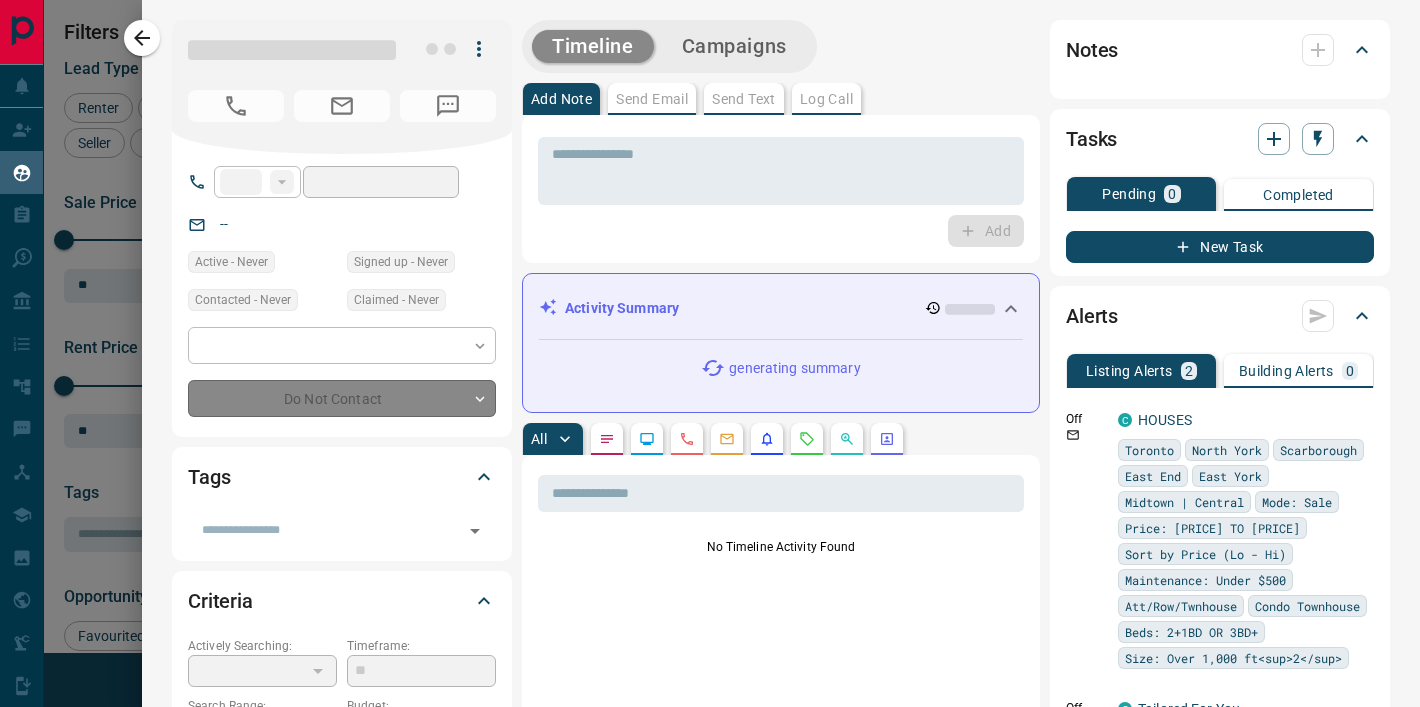 type on "**********" 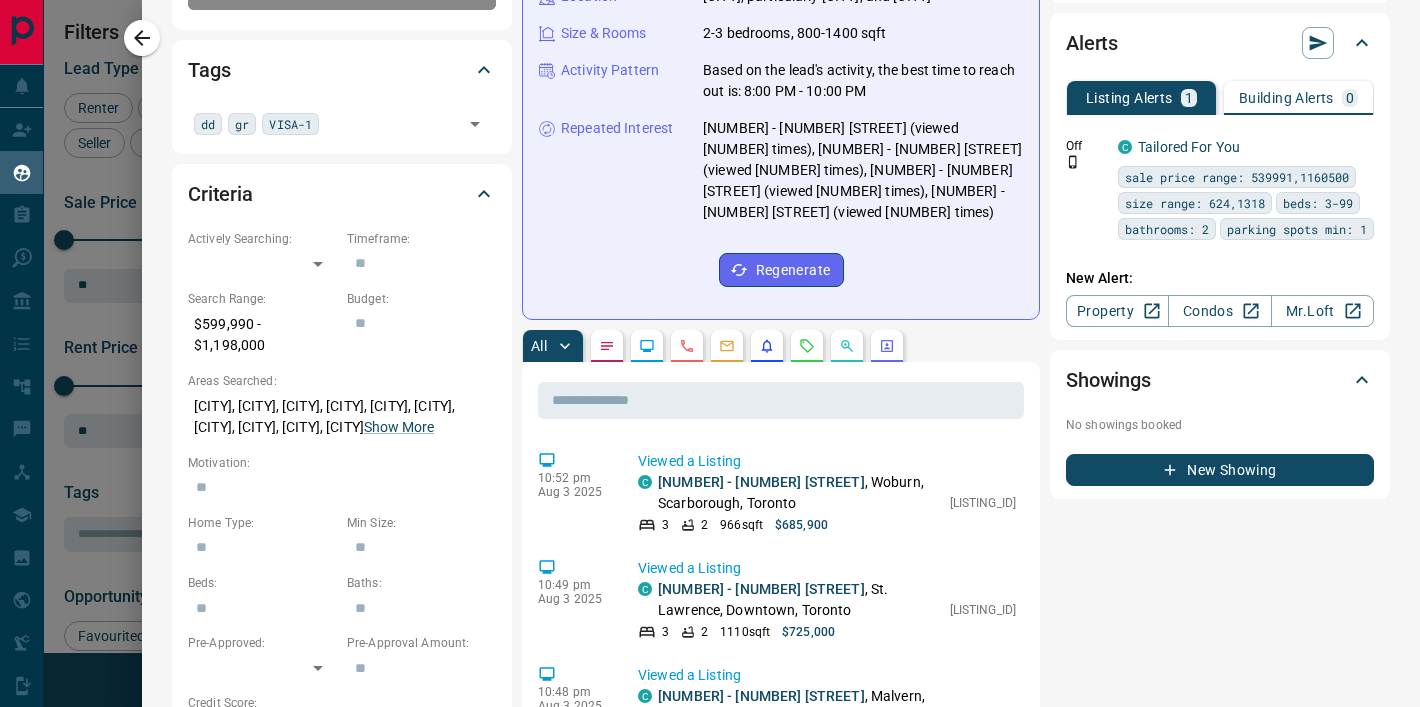 scroll, scrollTop: 462, scrollLeft: 0, axis: vertical 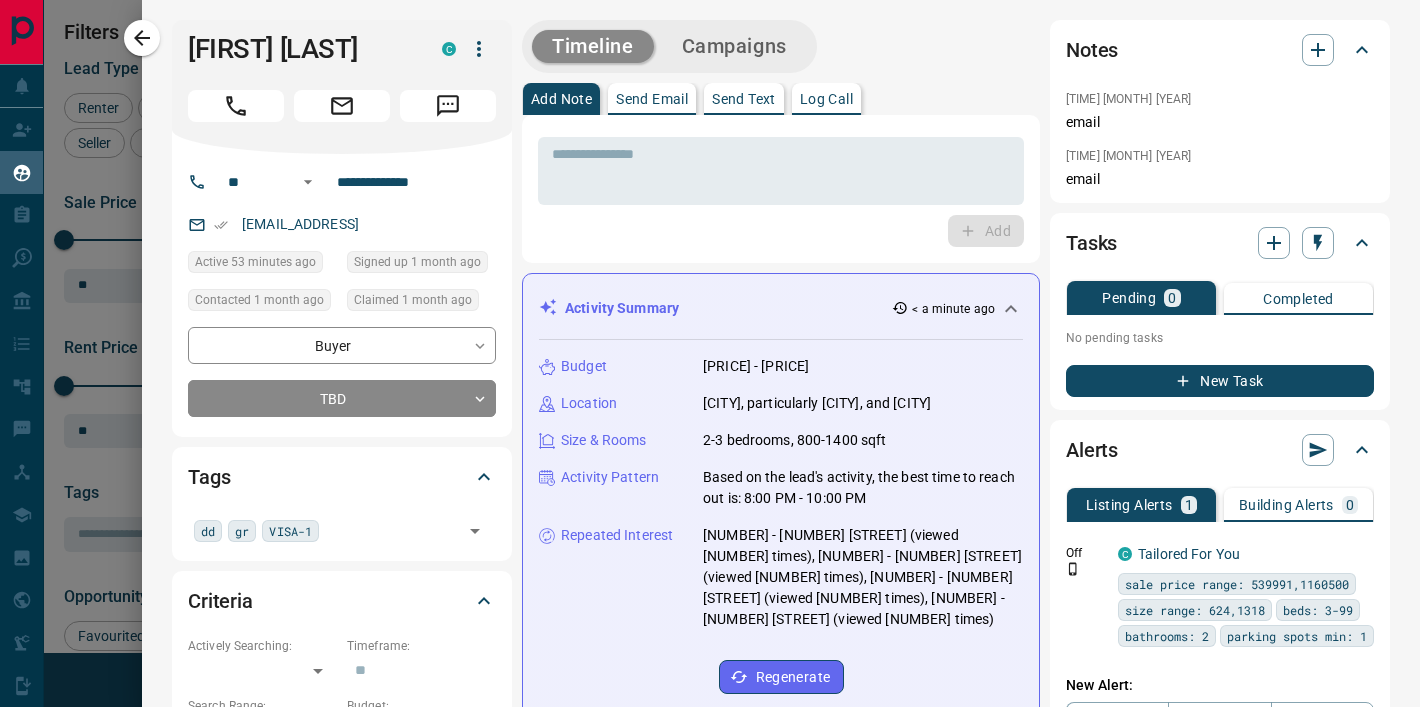 click on "Send Email" at bounding box center [652, 99] 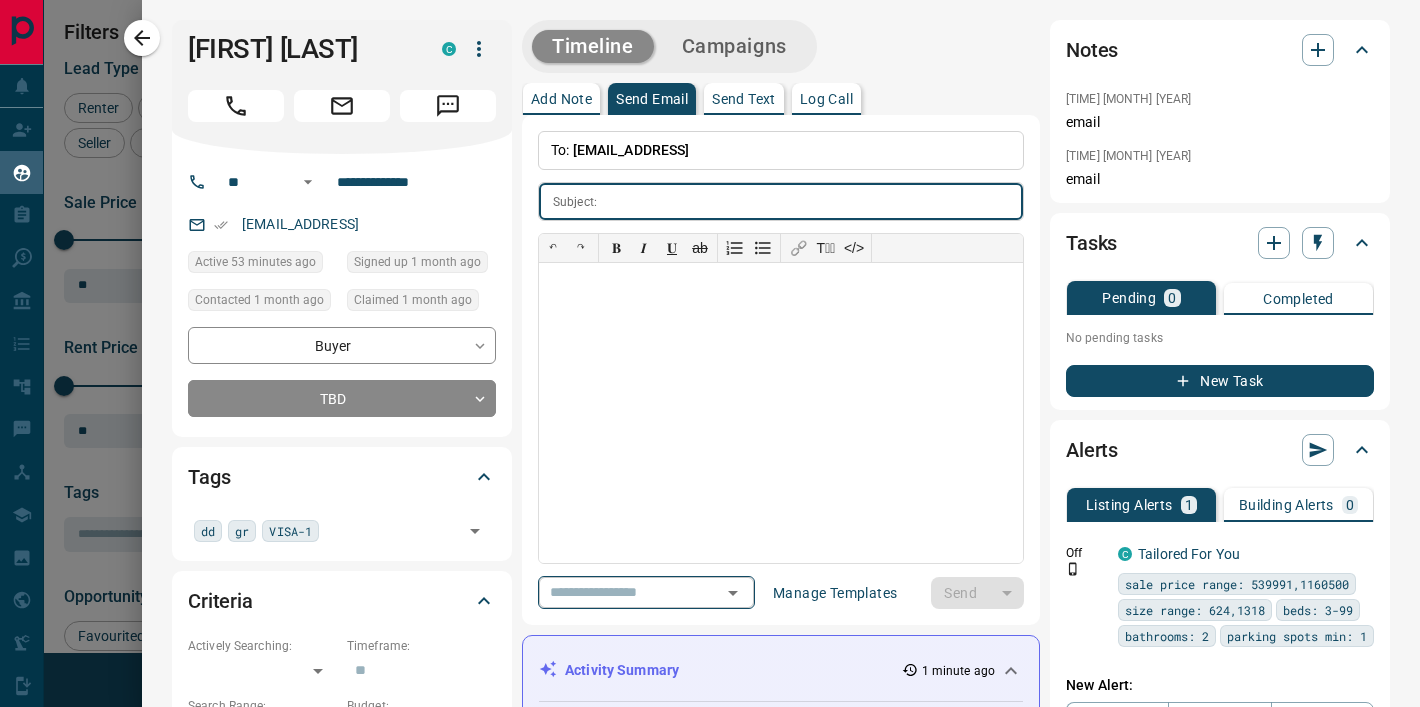click at bounding box center [618, 592] 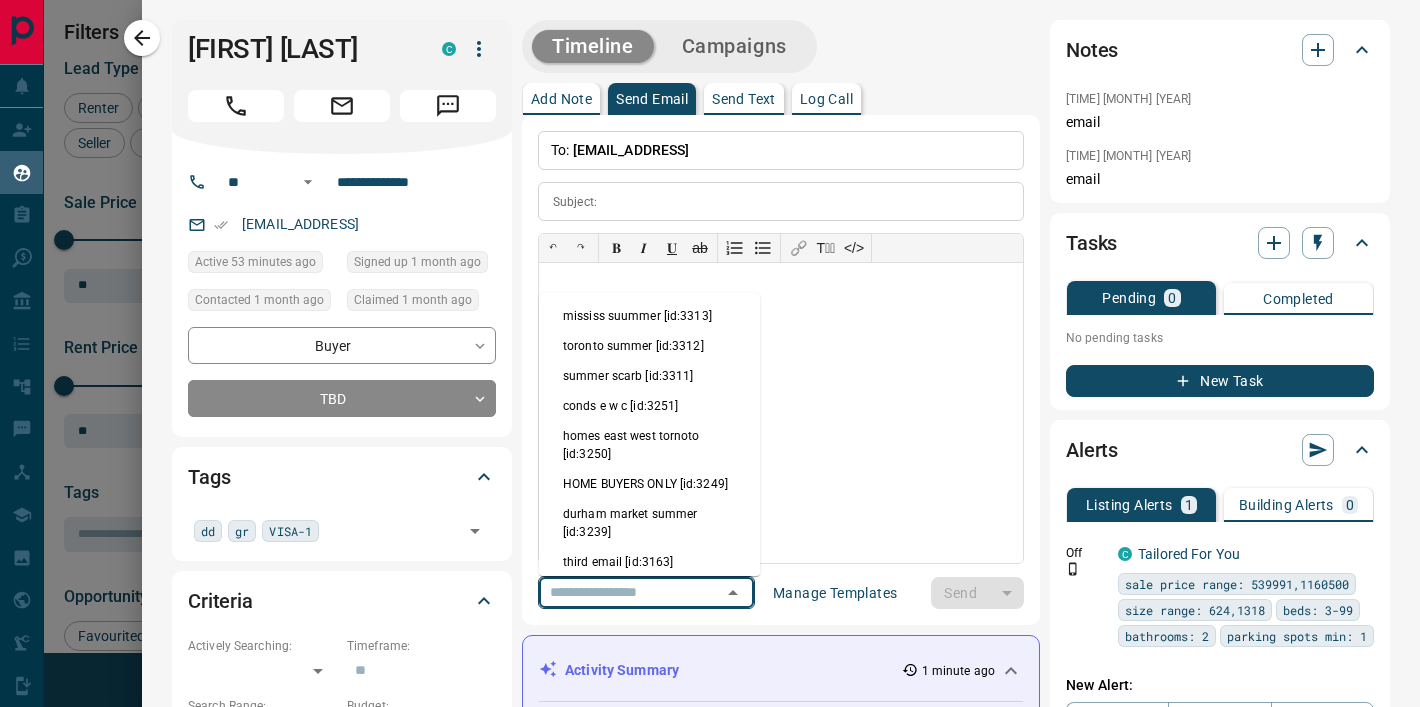 click on "toronto summer [id:3312]" at bounding box center [649, 346] 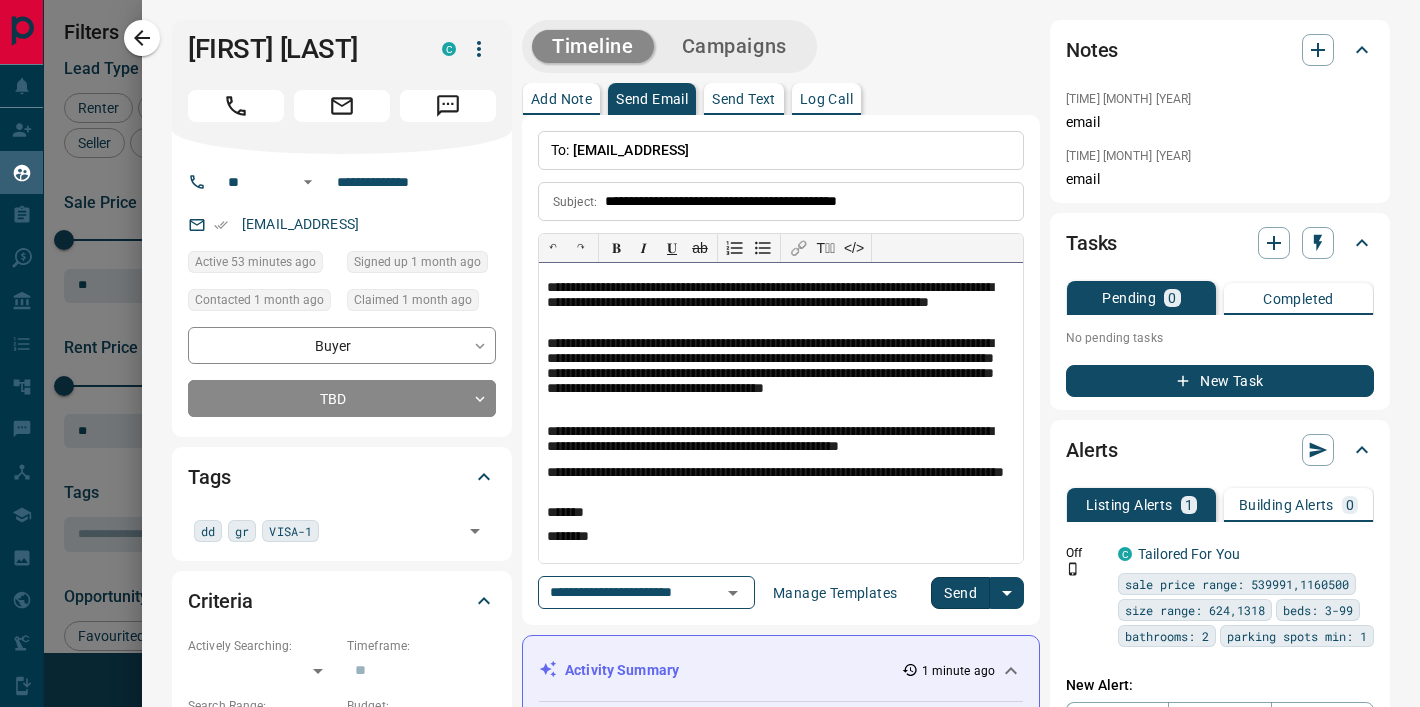 click on "**********" at bounding box center [781, 304] 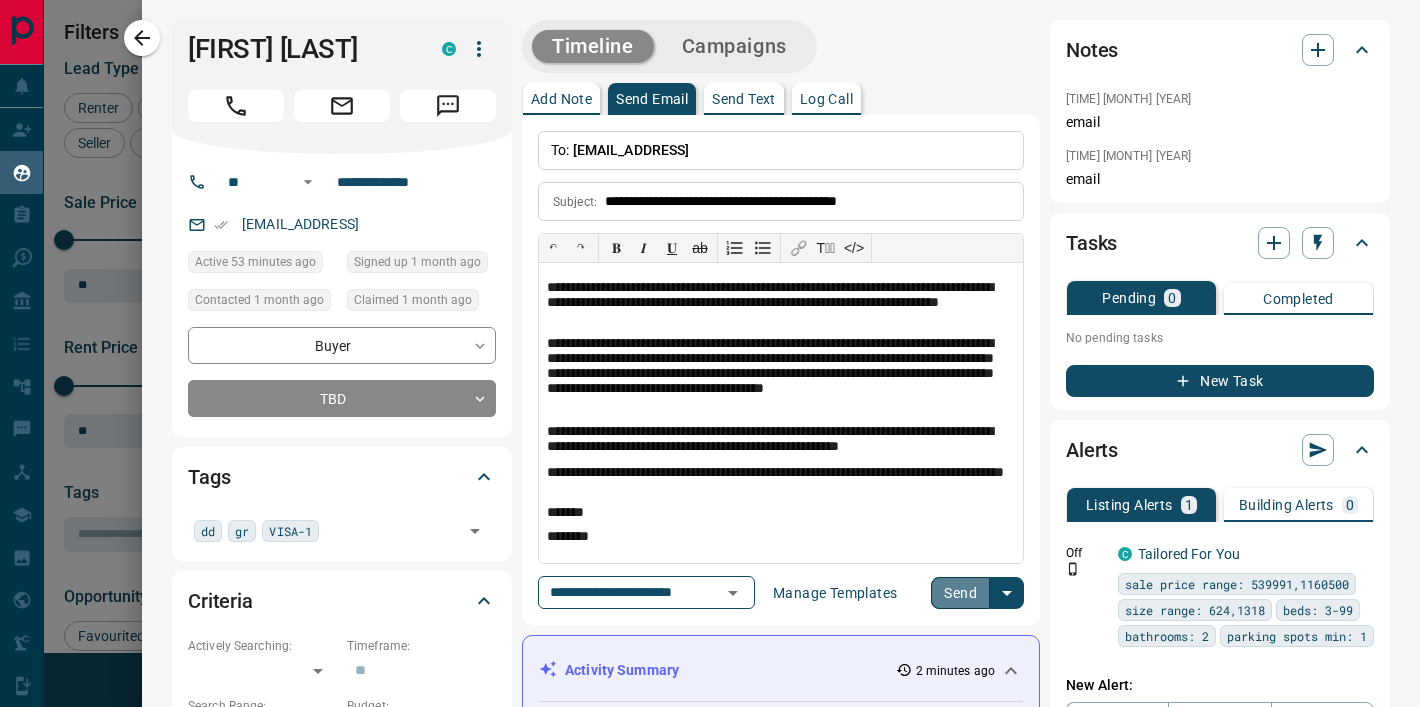 click on "Send" at bounding box center [960, 593] 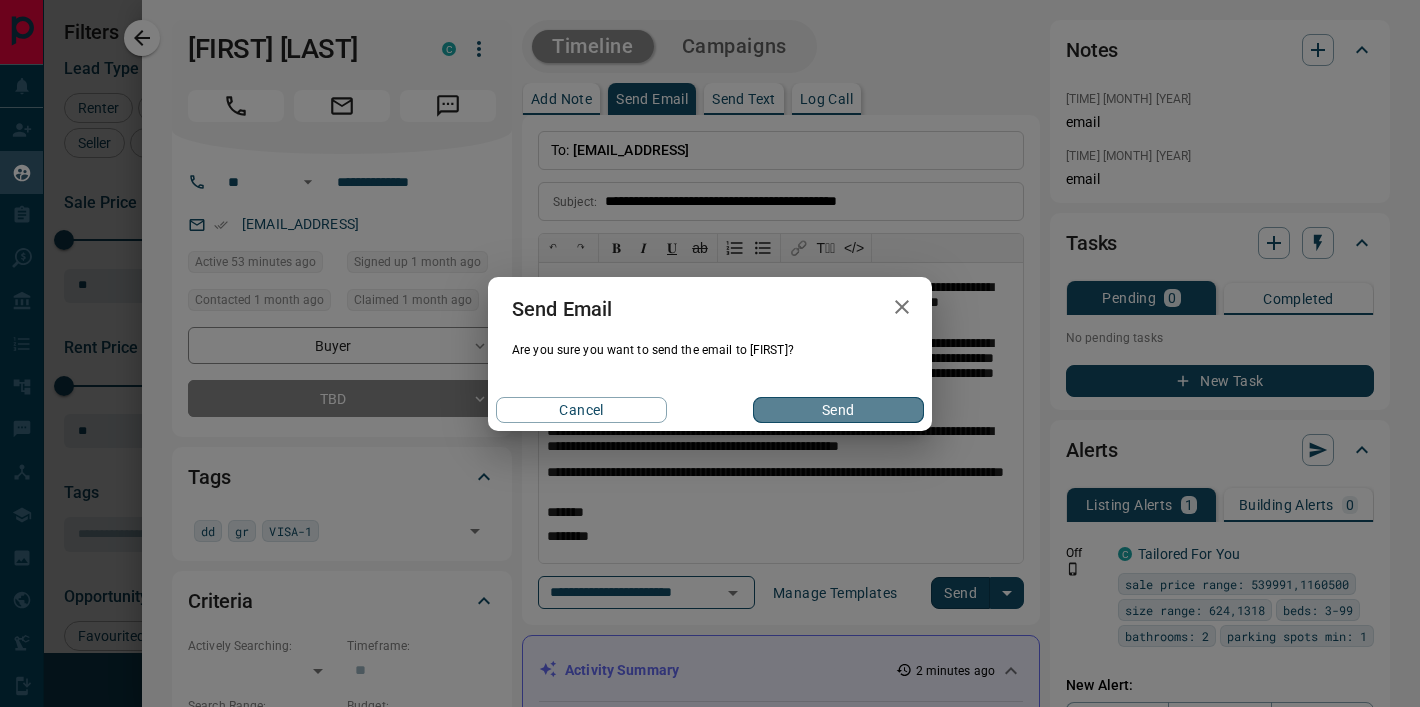 click on "Send" at bounding box center [838, 410] 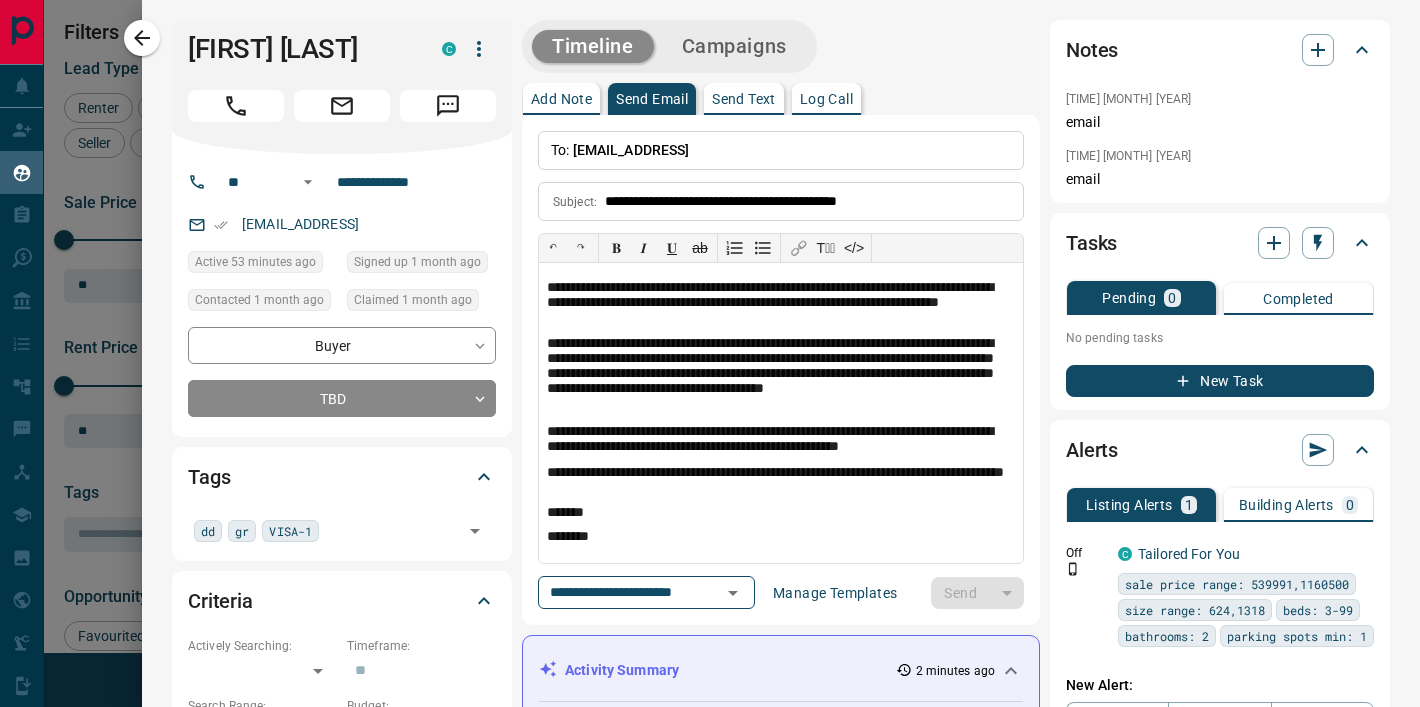 type 